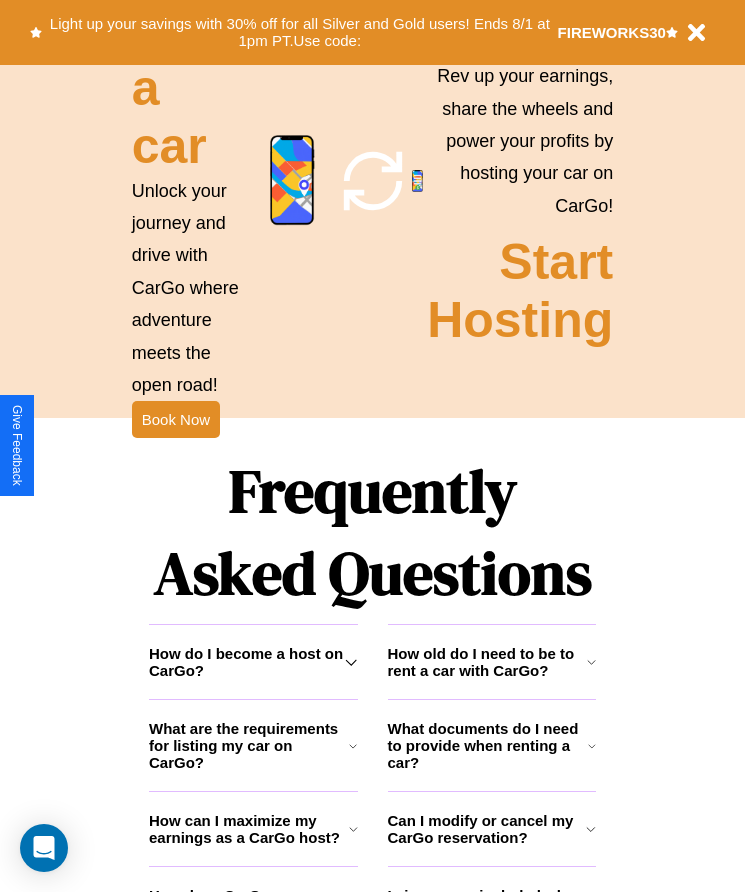 scroll, scrollTop: 2608, scrollLeft: 0, axis: vertical 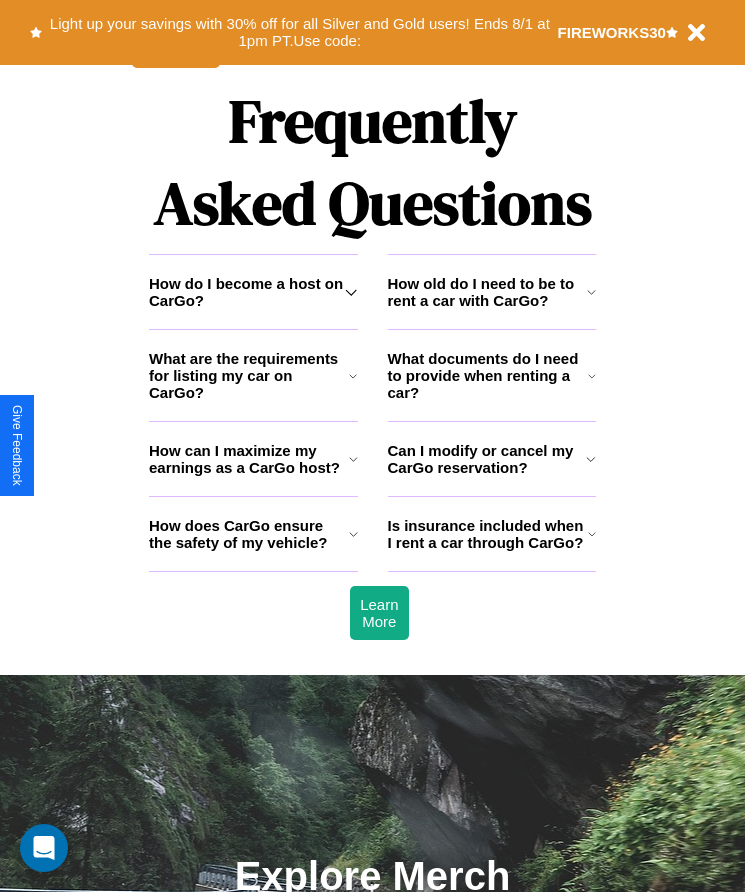 click 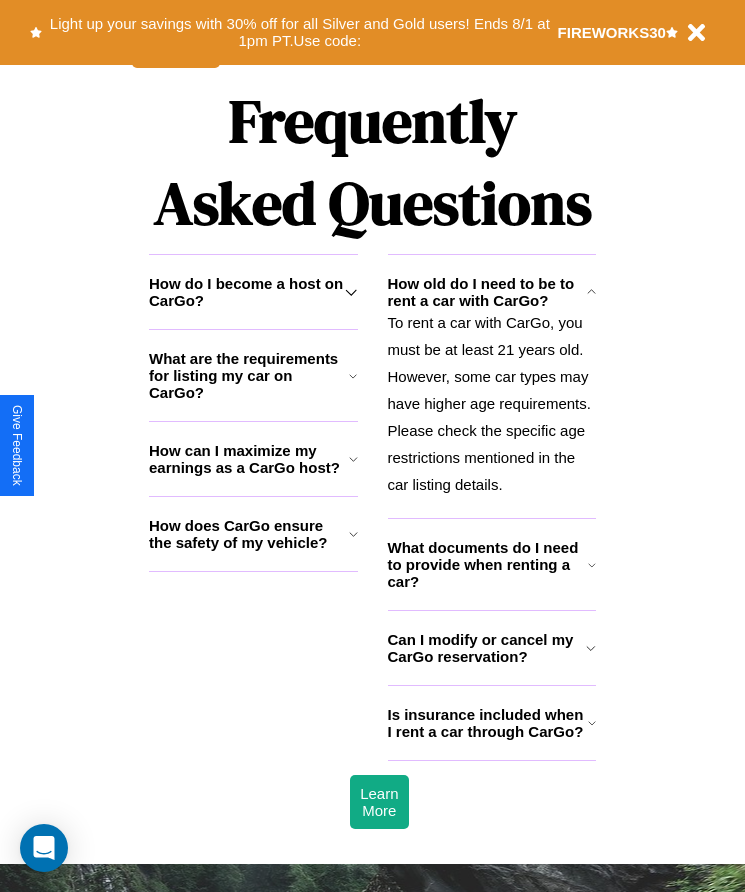 click on "Is insurance included when I rent a car through CarGo?" at bounding box center (488, 723) 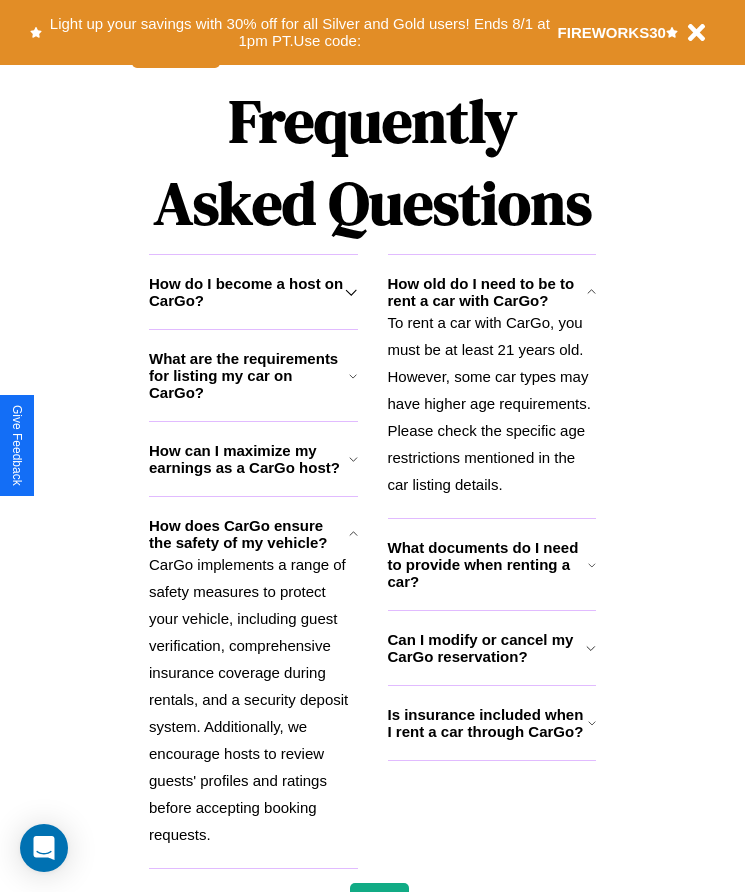 click 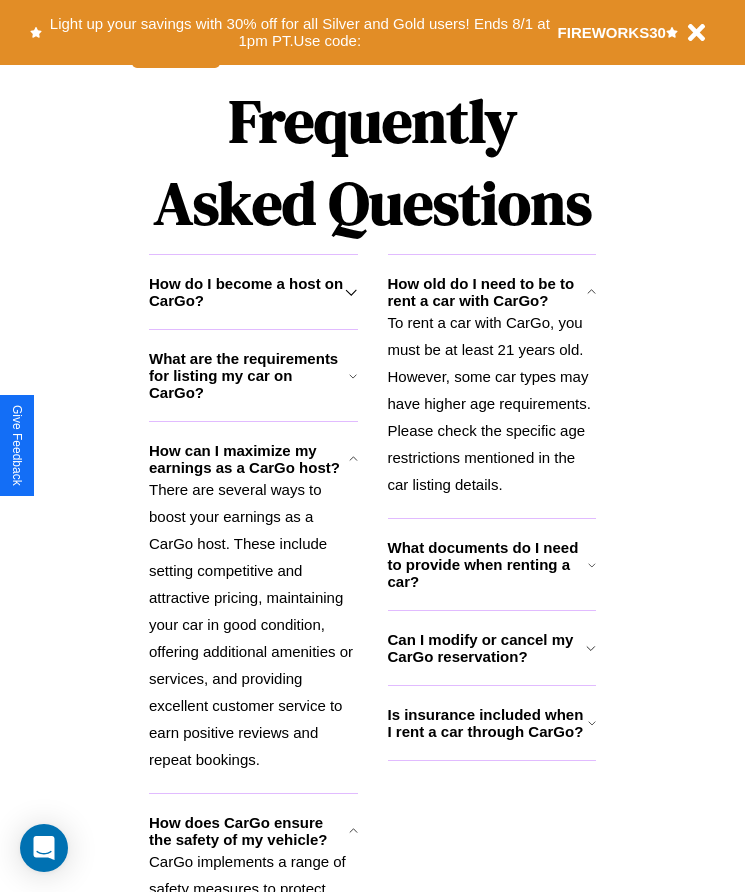 click on "How does CarGo ensure the safety of my vehicle?" at bounding box center [249, 831] 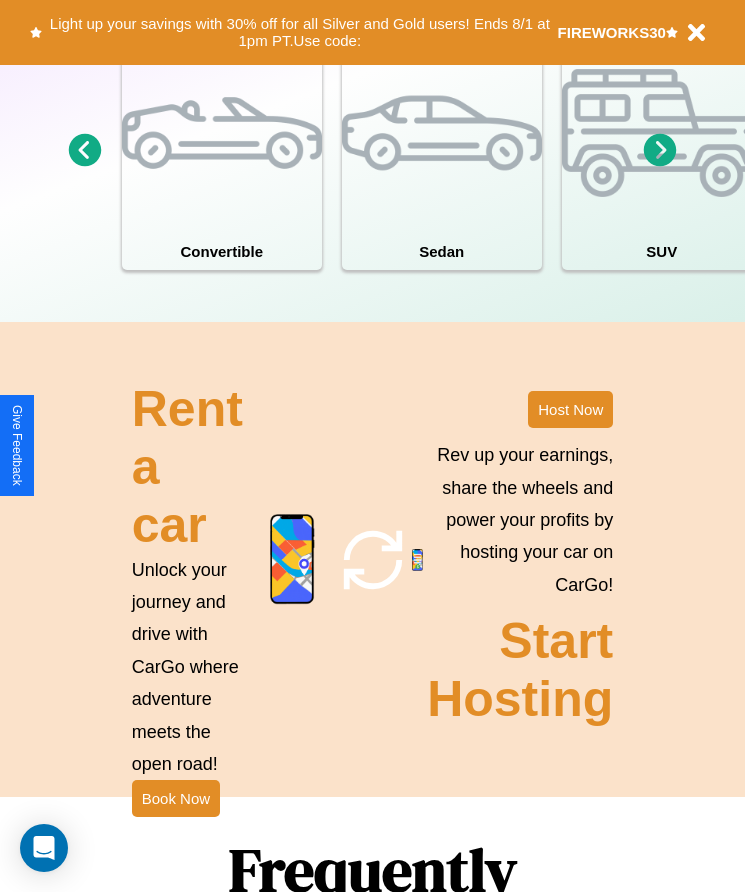 scroll, scrollTop: 1855, scrollLeft: 0, axis: vertical 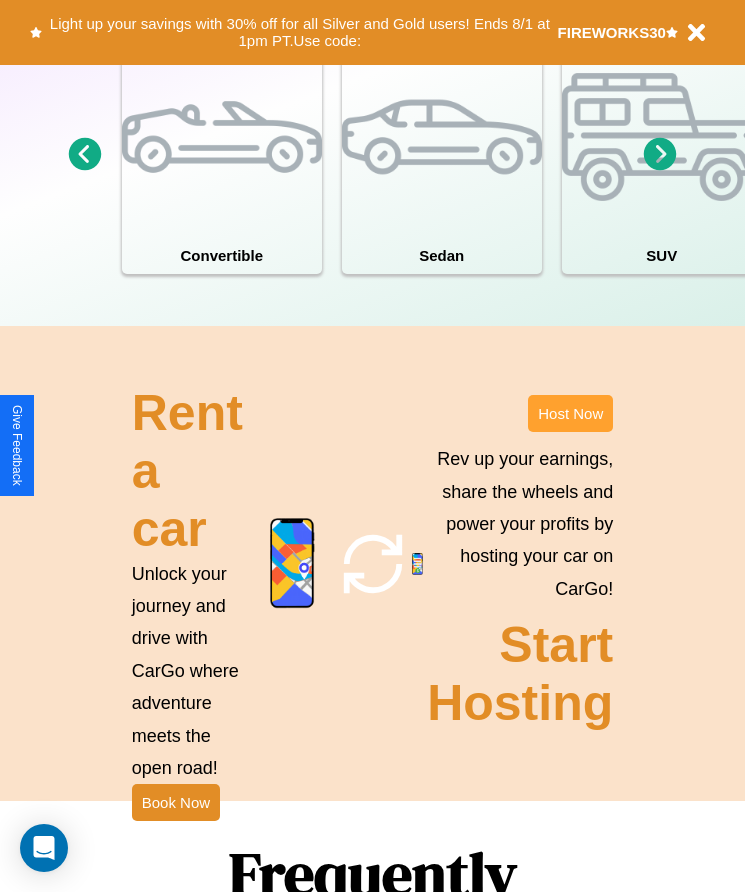 click on "Host Now" at bounding box center (570, 413) 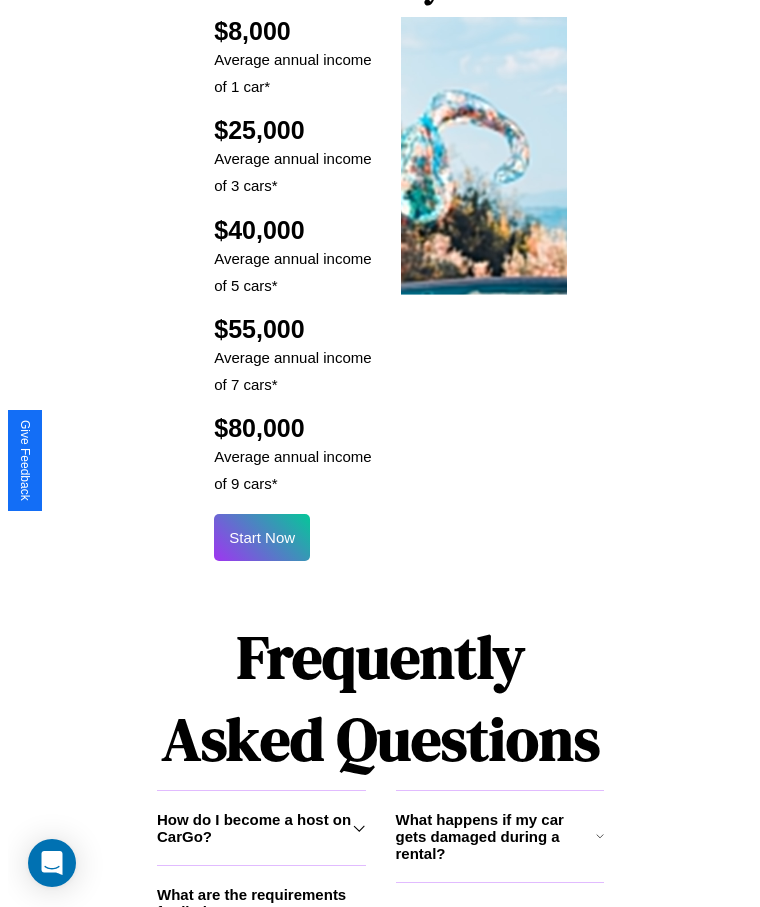 scroll, scrollTop: 2405, scrollLeft: 0, axis: vertical 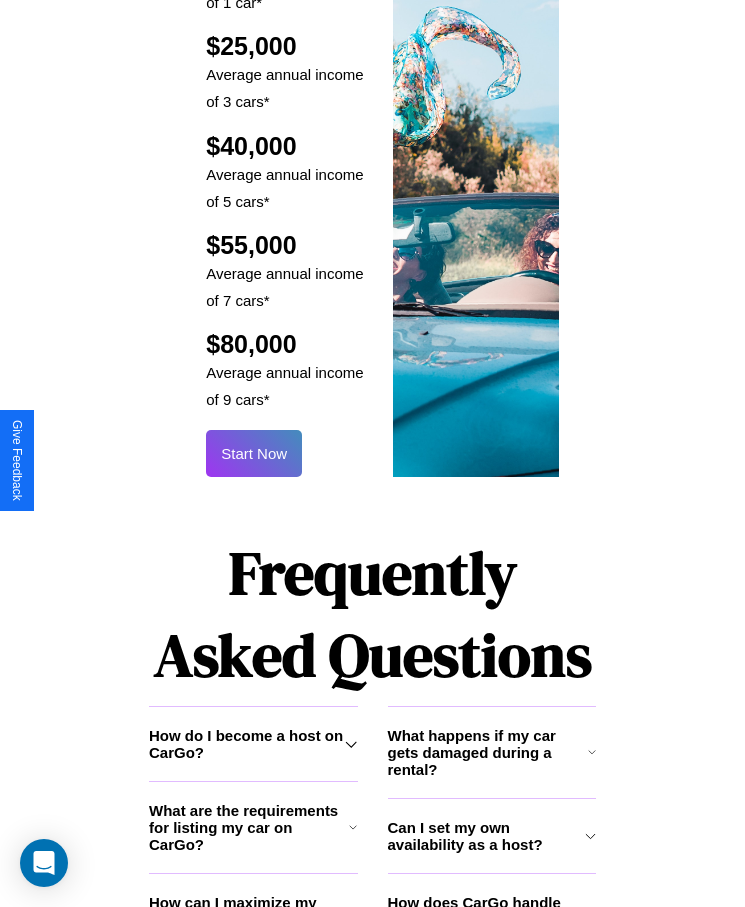click on "Start Now" at bounding box center [254, 453] 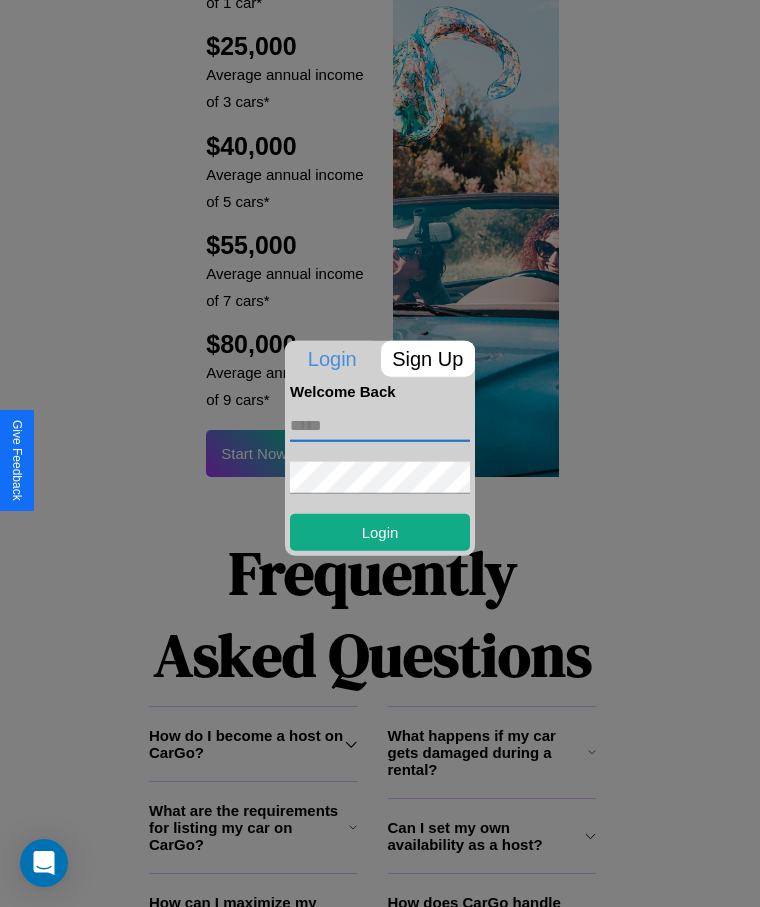 click at bounding box center (380, 425) 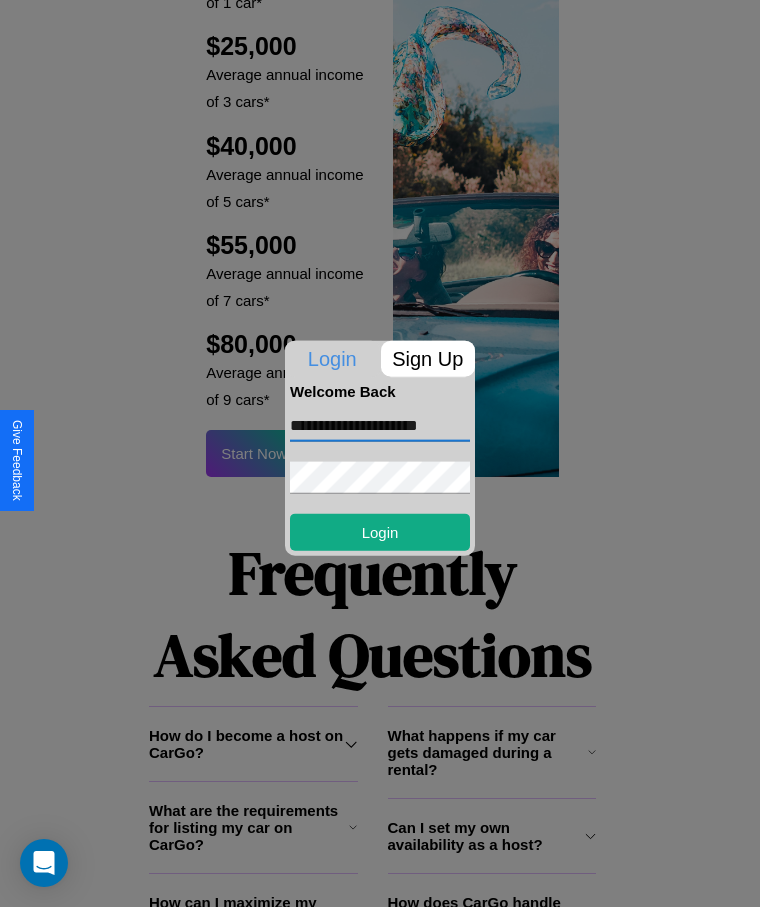 type on "**********" 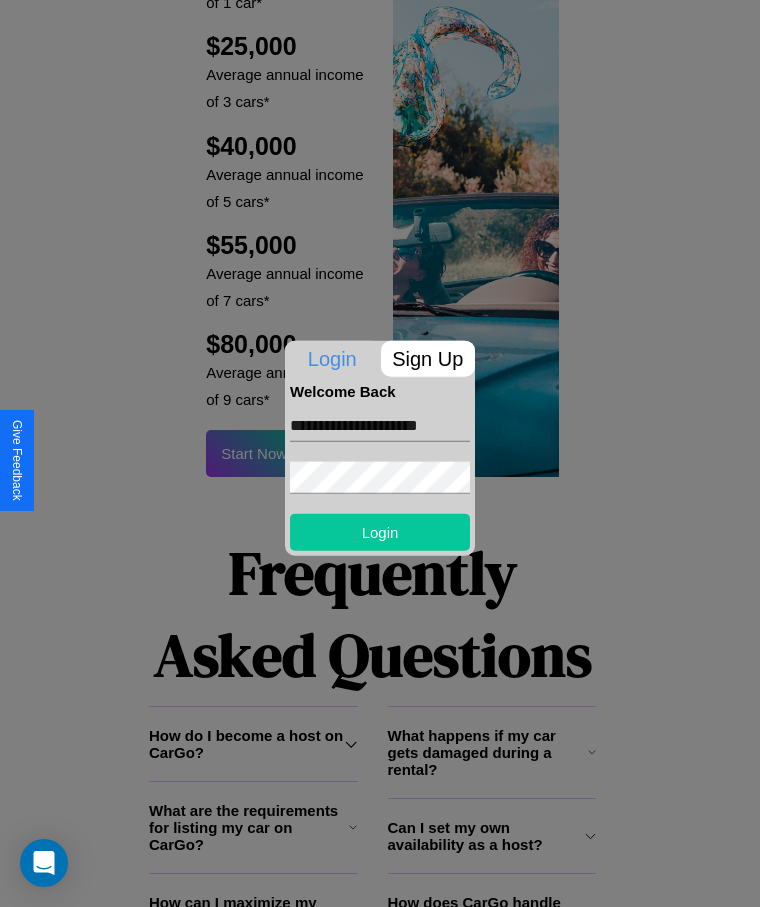 click on "Login" at bounding box center (380, 531) 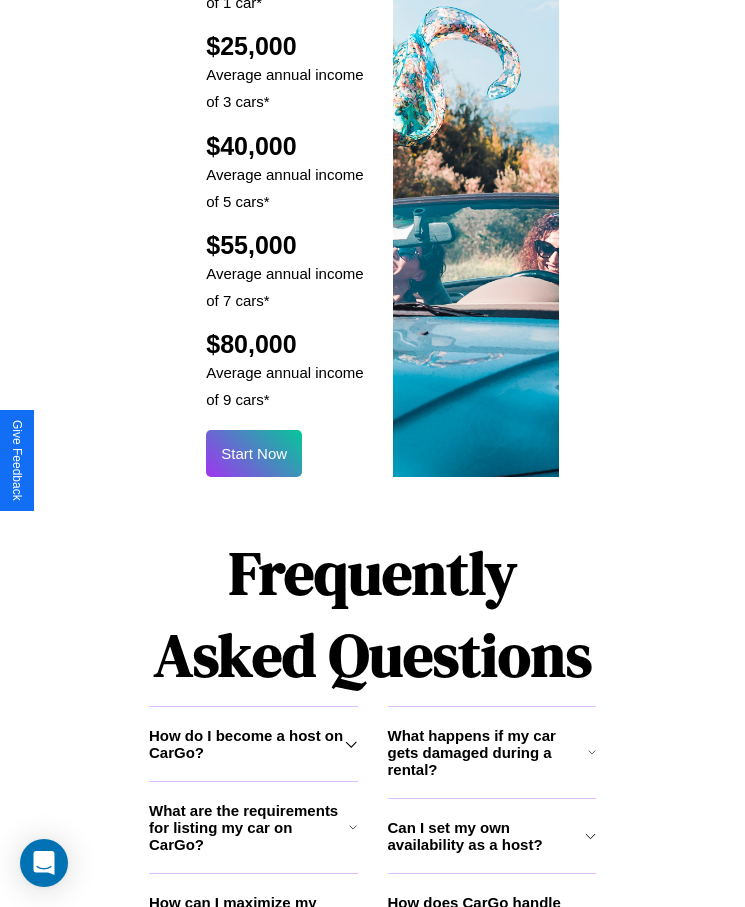 scroll, scrollTop: 2407, scrollLeft: 0, axis: vertical 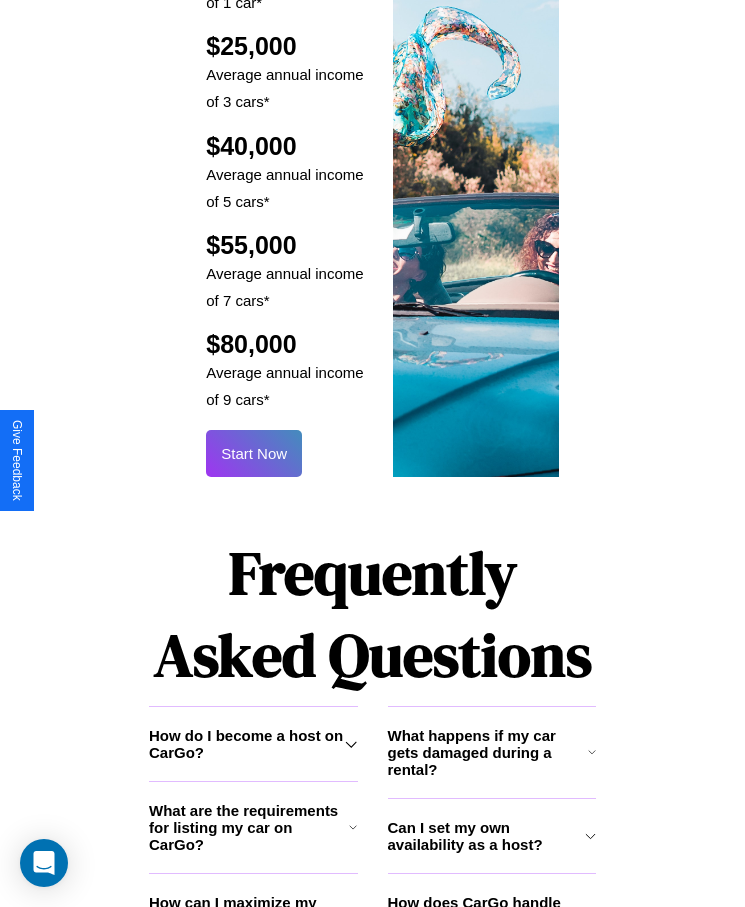 click on "Start Now" at bounding box center [254, 453] 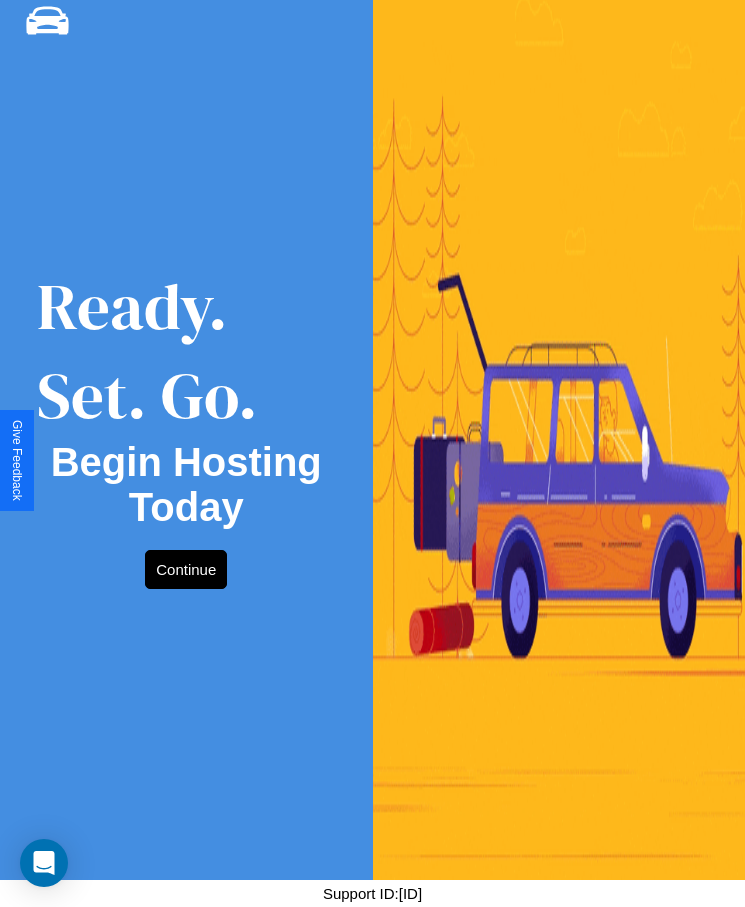 scroll, scrollTop: 0, scrollLeft: 0, axis: both 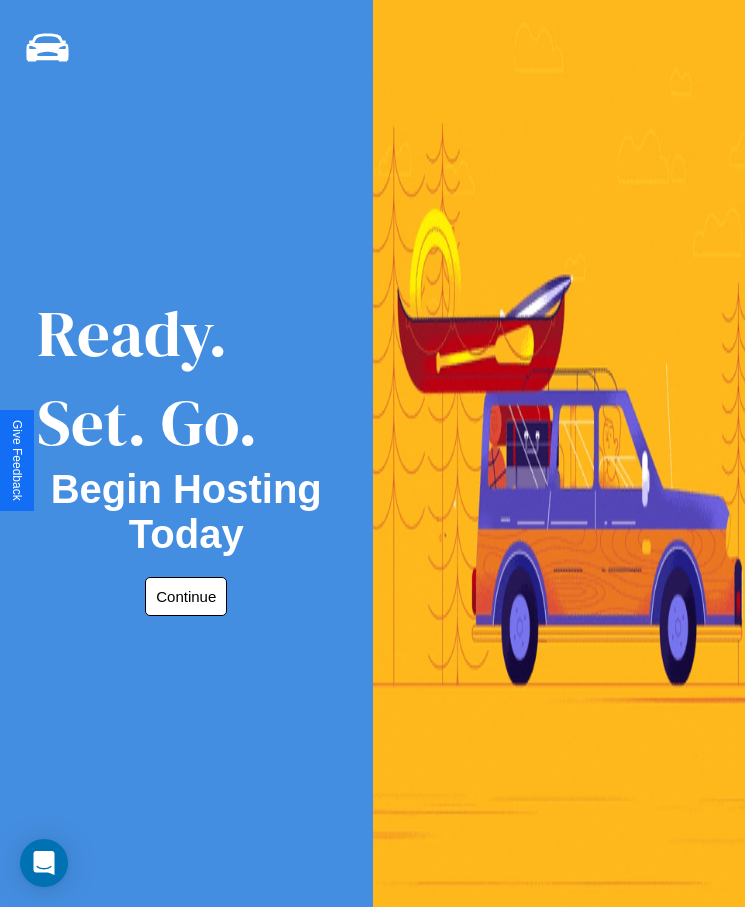 click on "Continue" at bounding box center [186, 596] 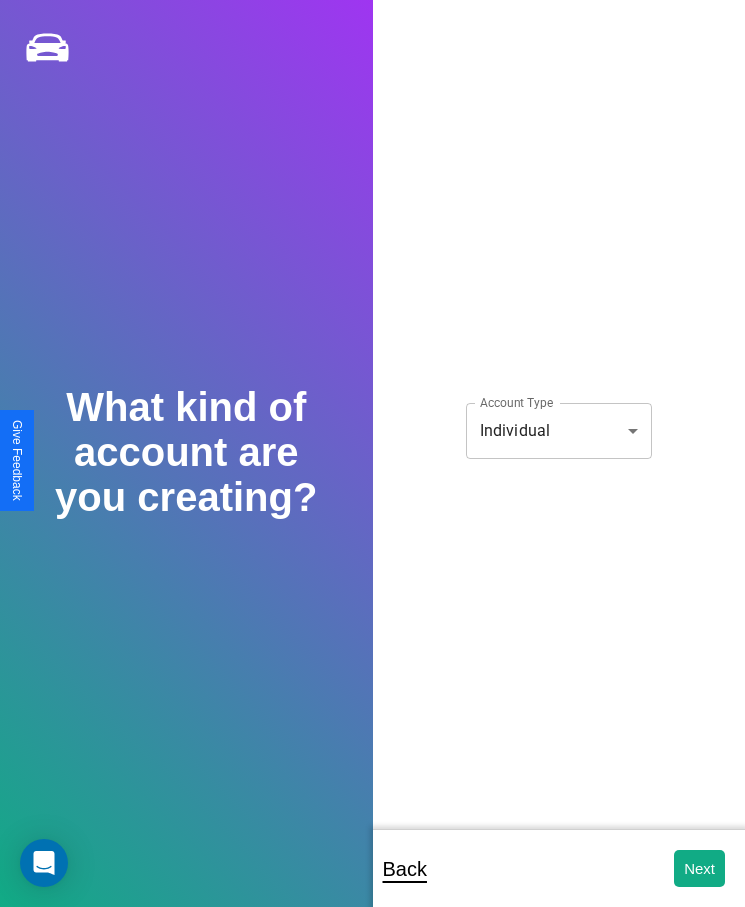 click on "**********" at bounding box center [372, 467] 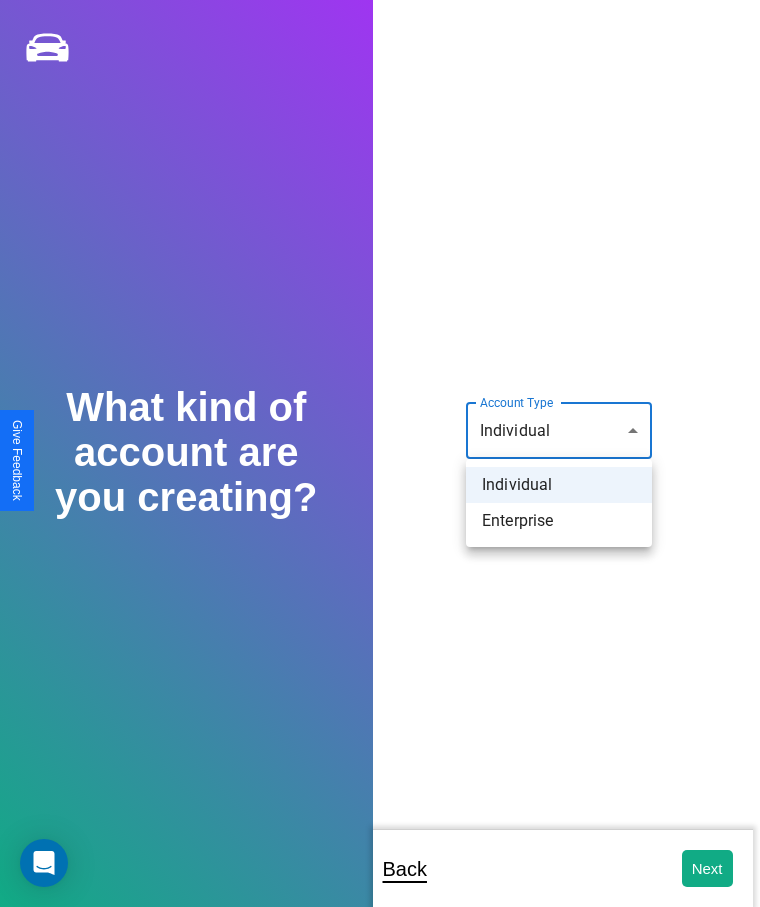 click on "Individual" at bounding box center (559, 485) 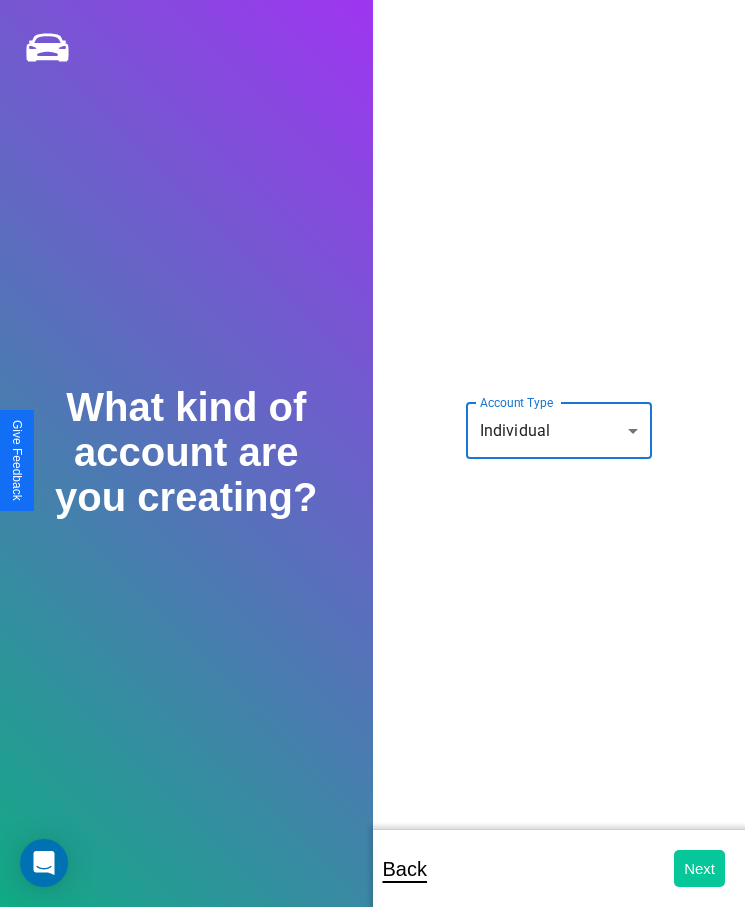 click on "Next" at bounding box center [699, 868] 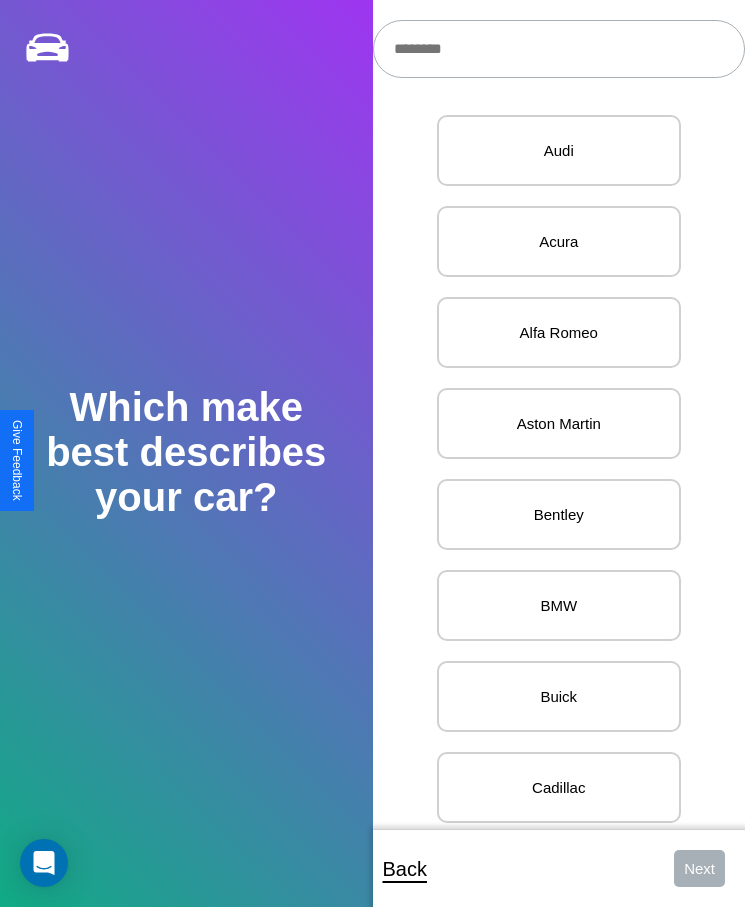 scroll, scrollTop: 17, scrollLeft: 0, axis: vertical 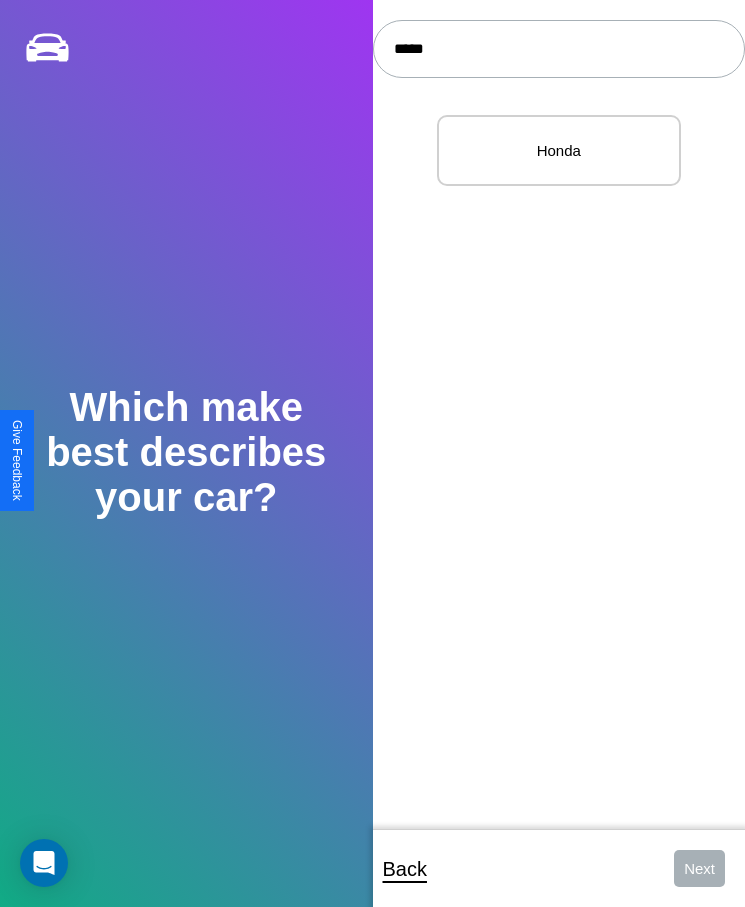 type on "*****" 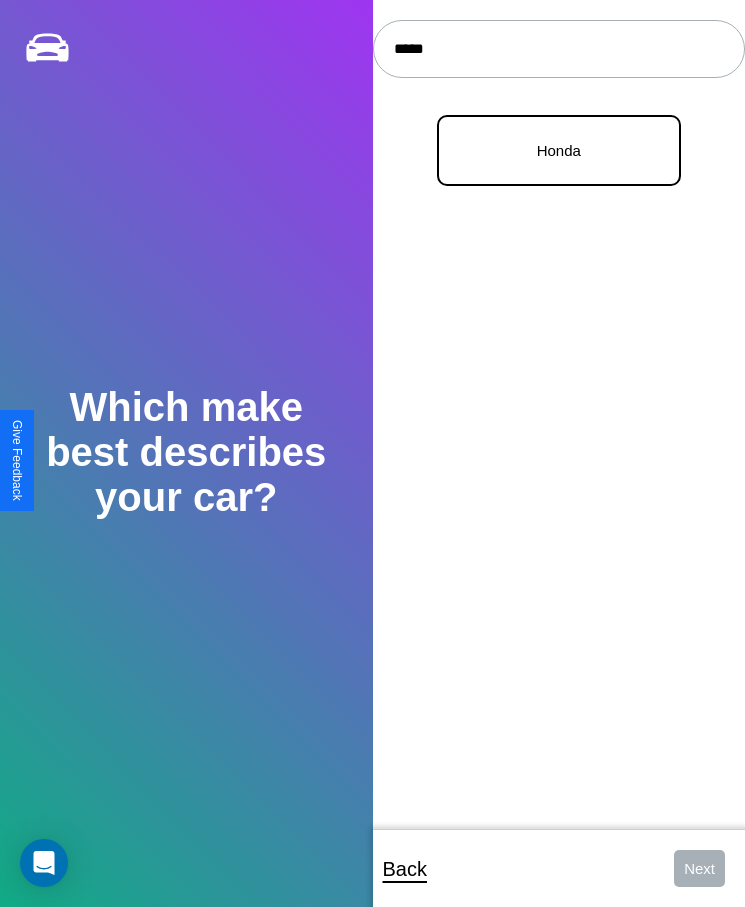 click on "Honda" at bounding box center [559, 150] 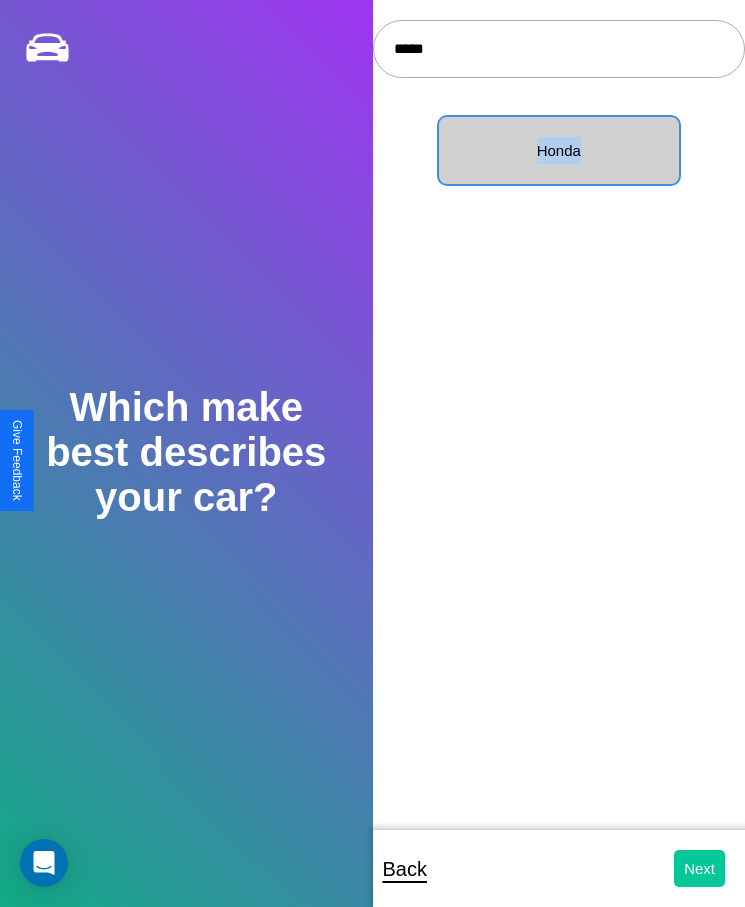 click on "Next" at bounding box center (699, 868) 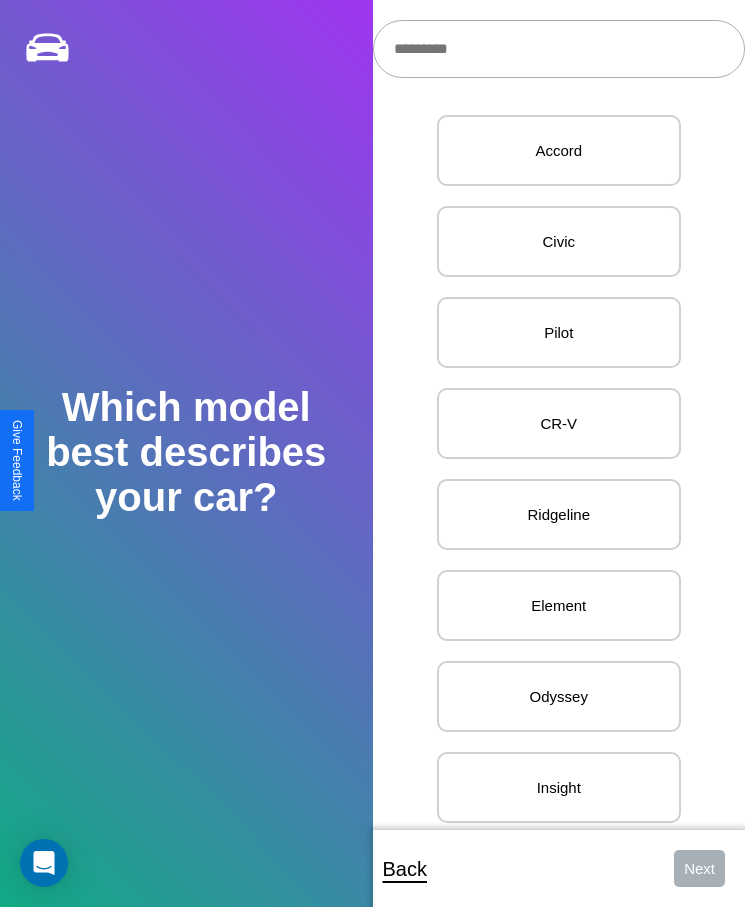 click at bounding box center (559, 49) 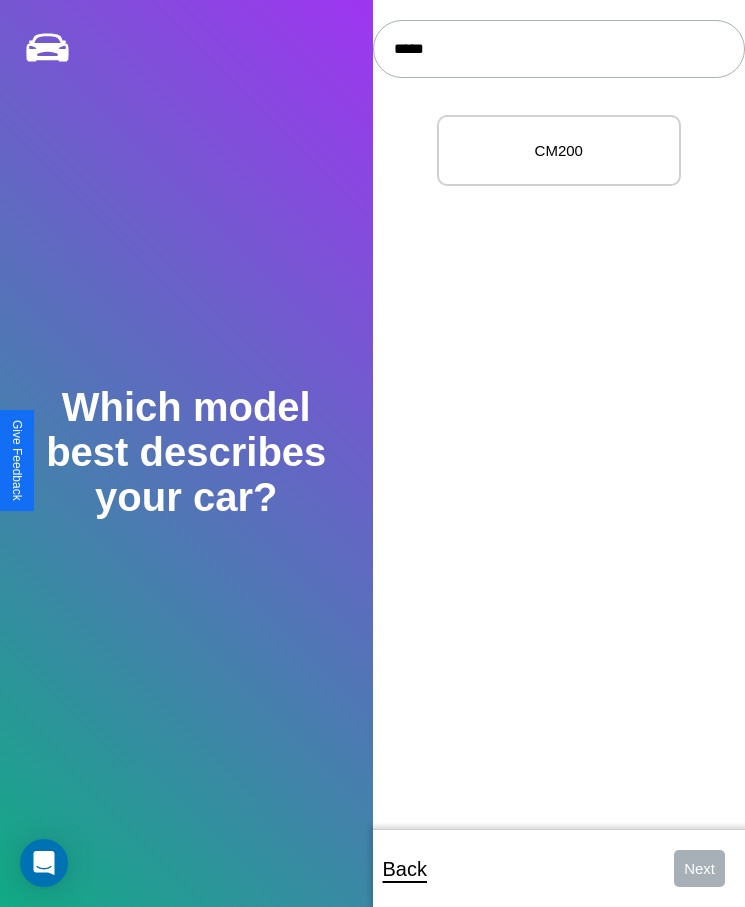 type on "*****" 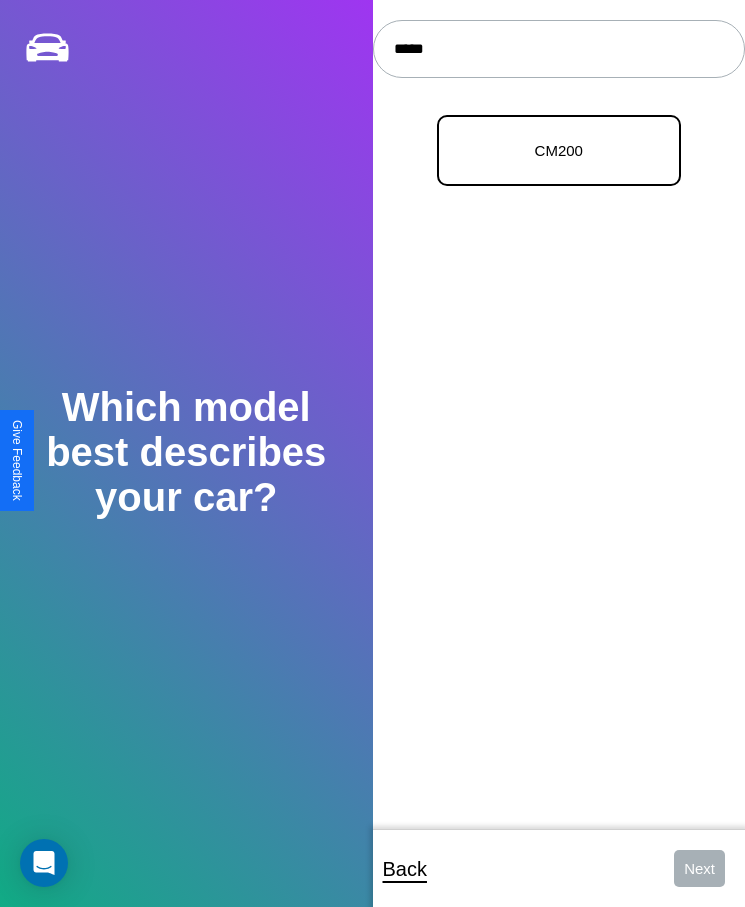 click on "CM200" at bounding box center (559, 150) 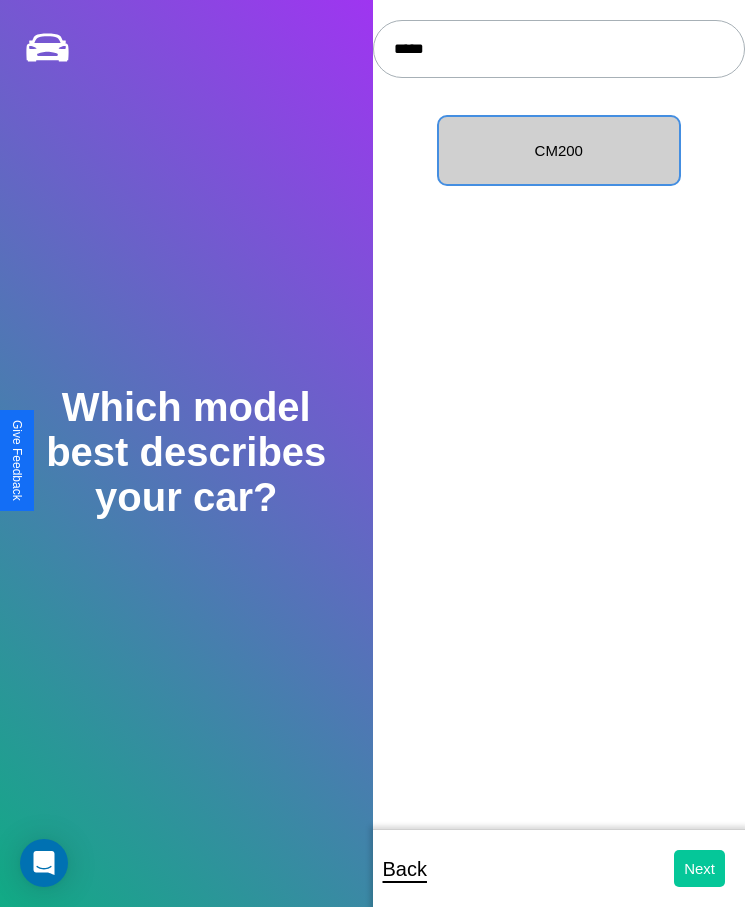 click on "Next" at bounding box center (699, 868) 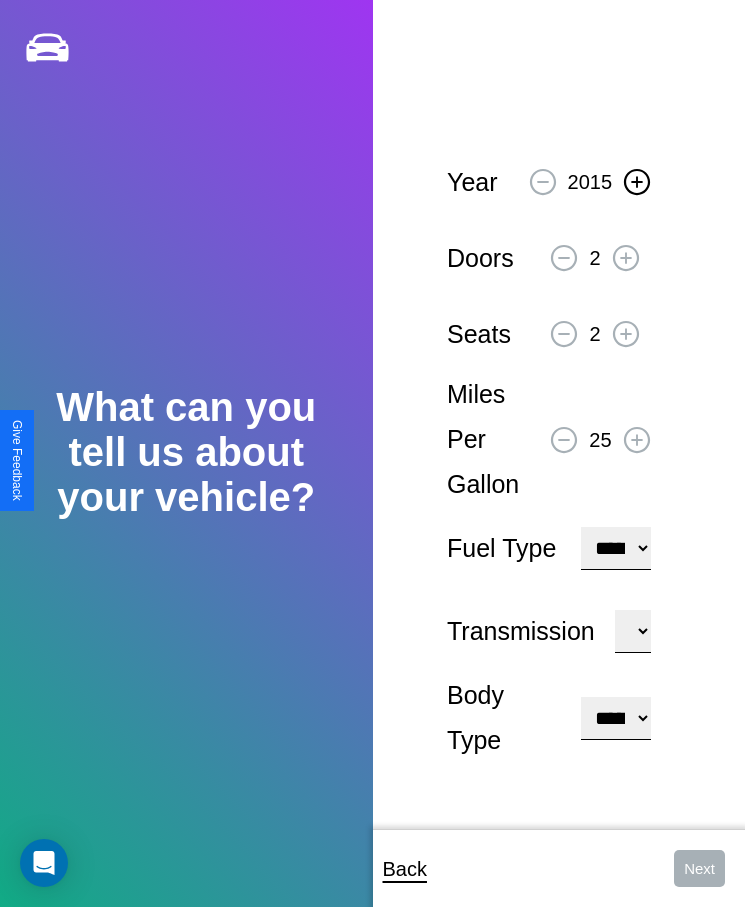 click 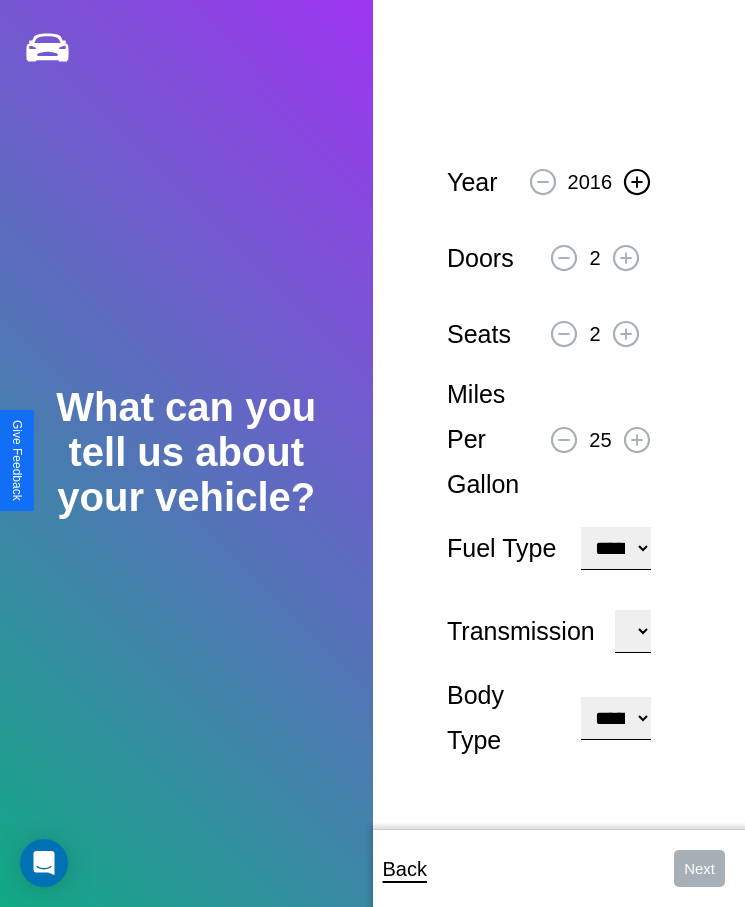 click 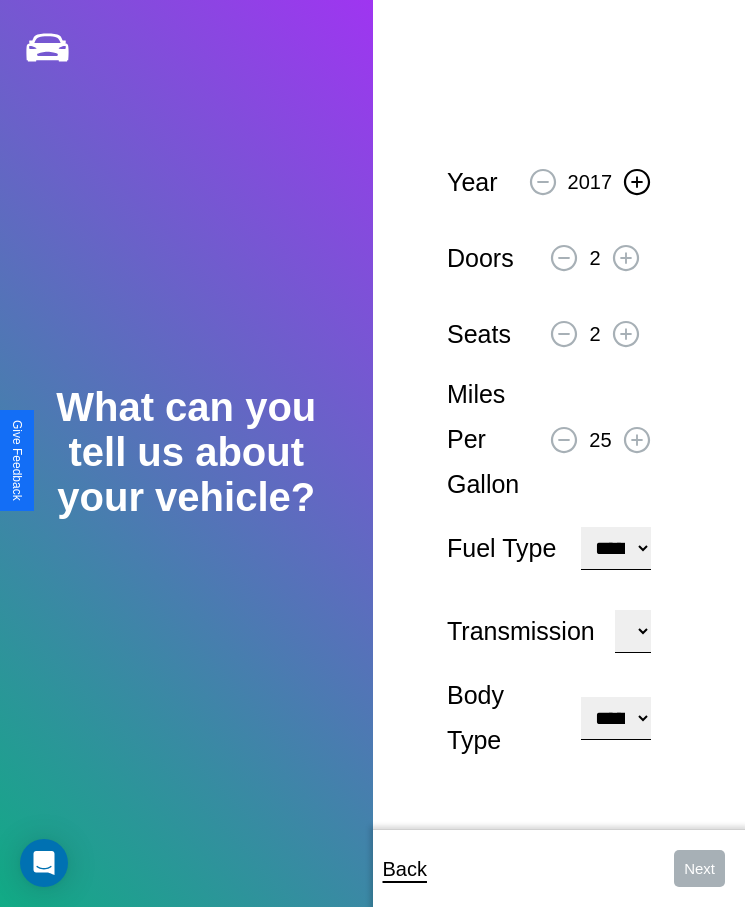 click 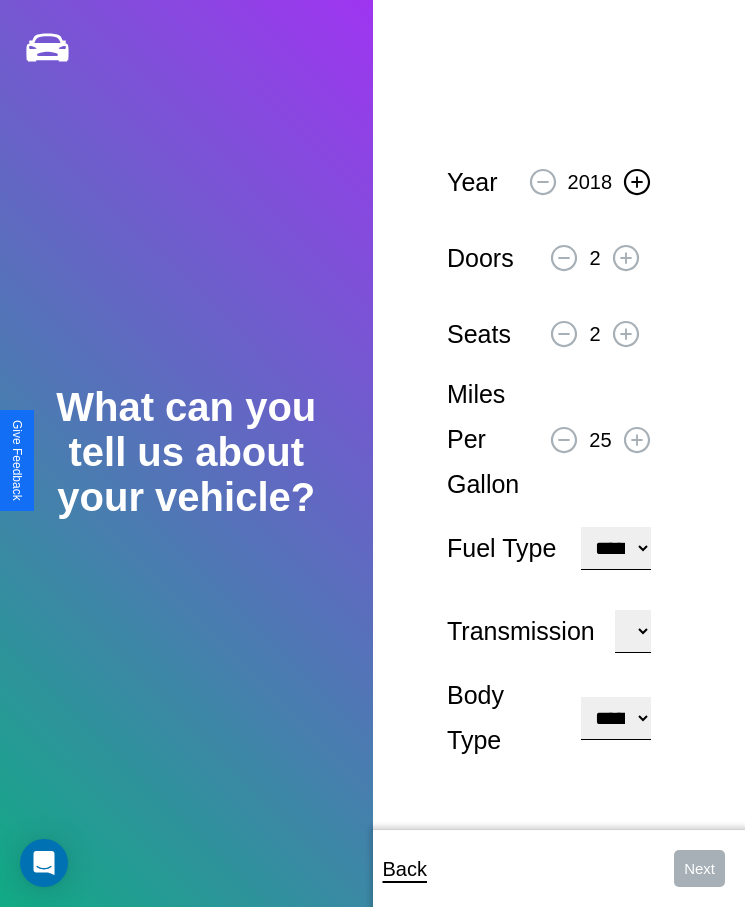 click 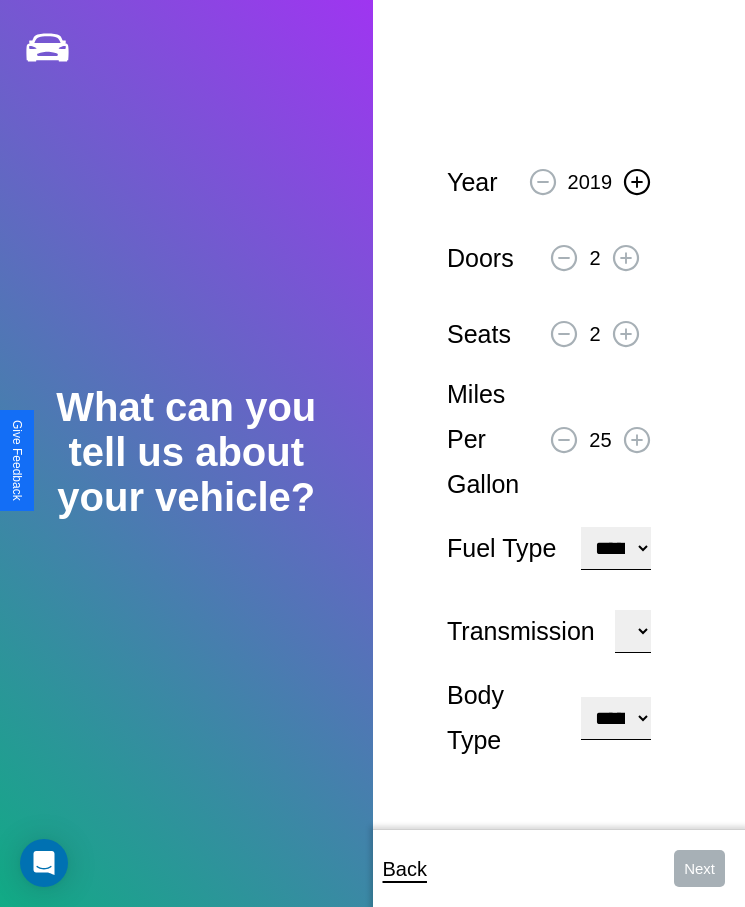 click 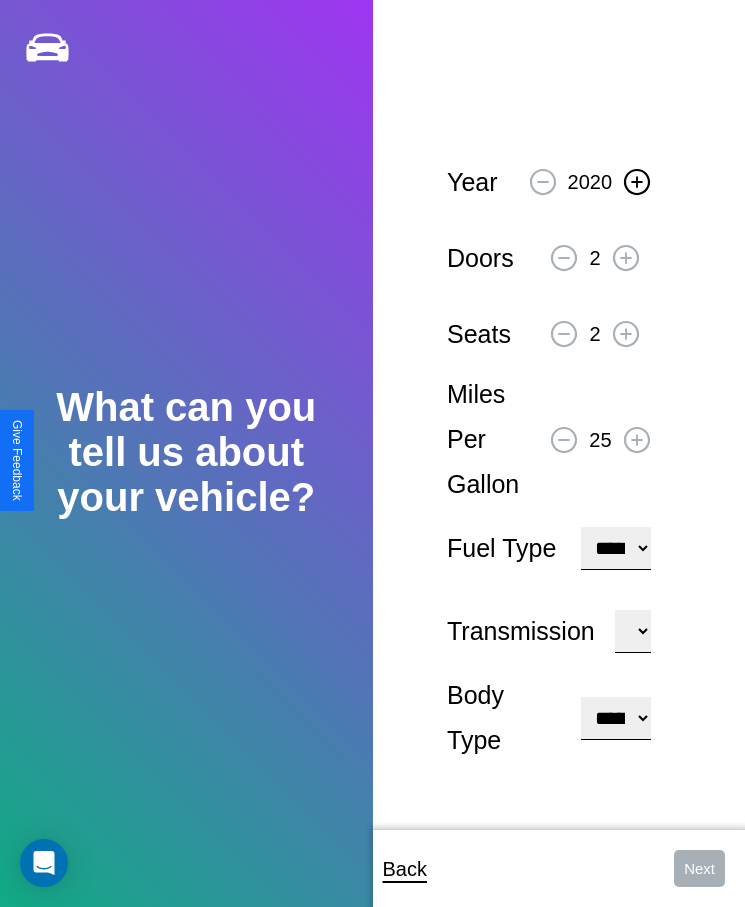 click 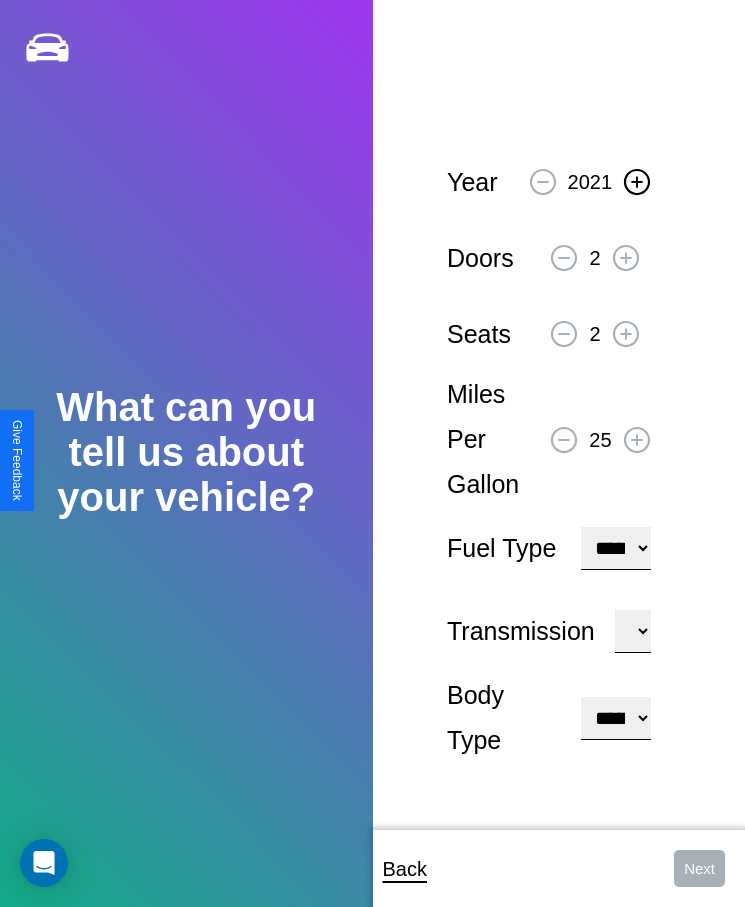 click 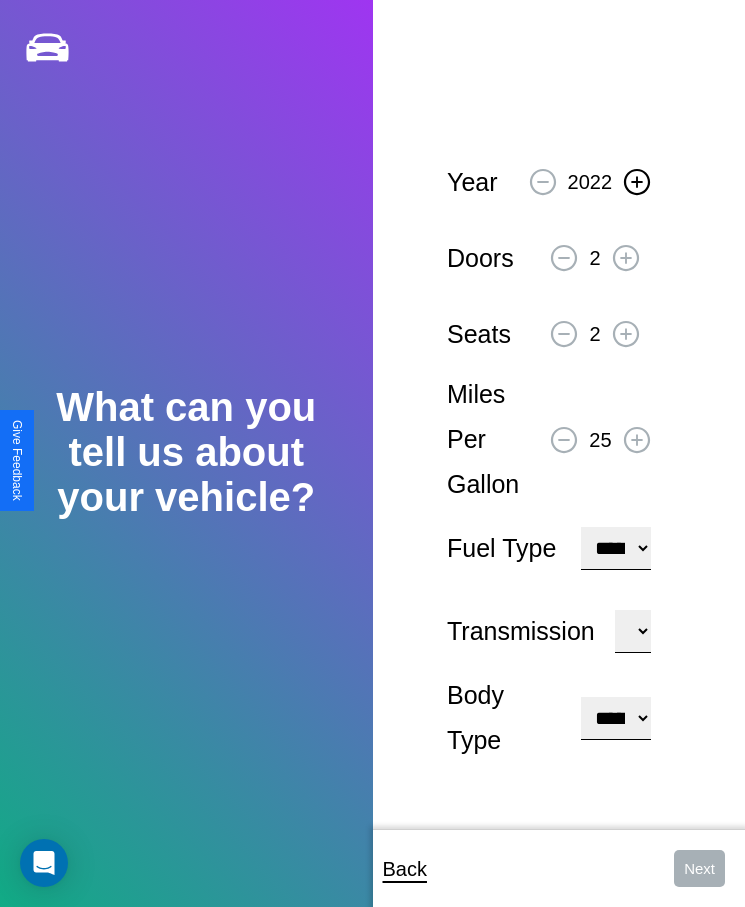 click 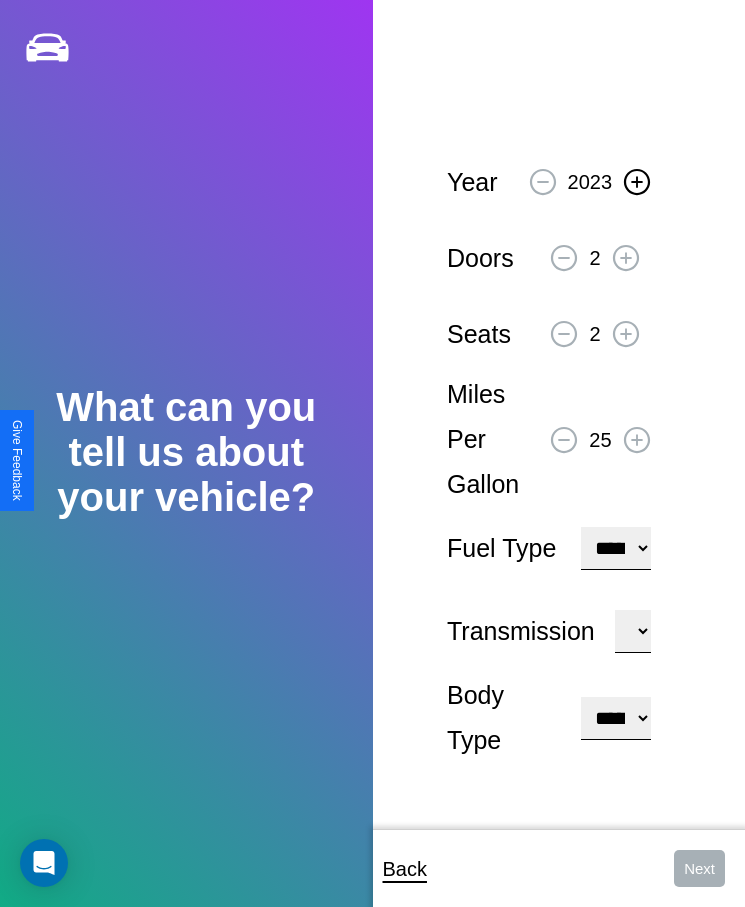 click 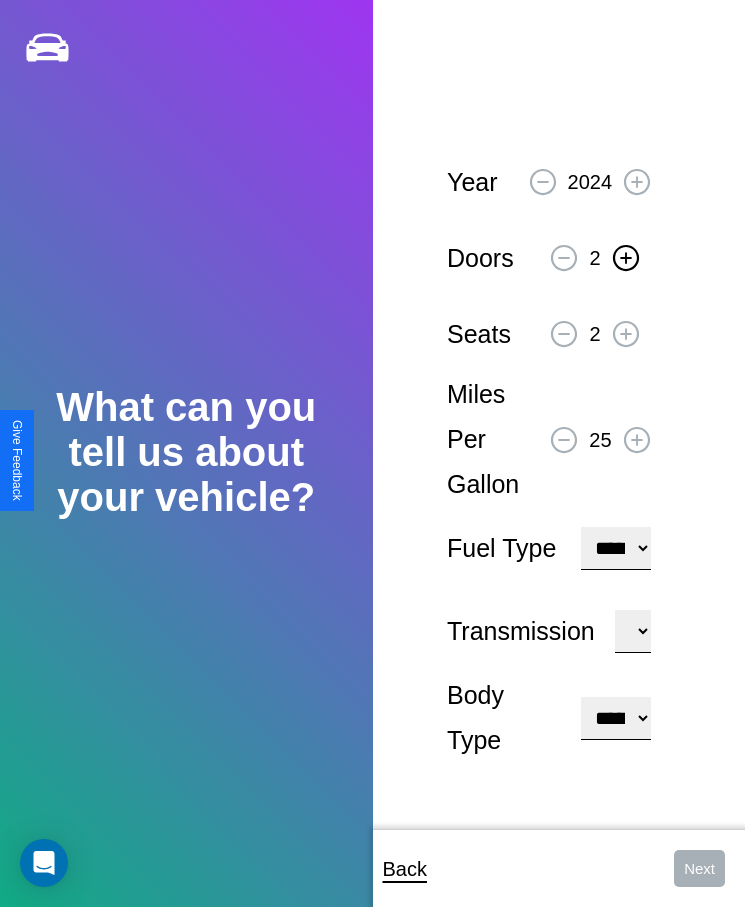 click 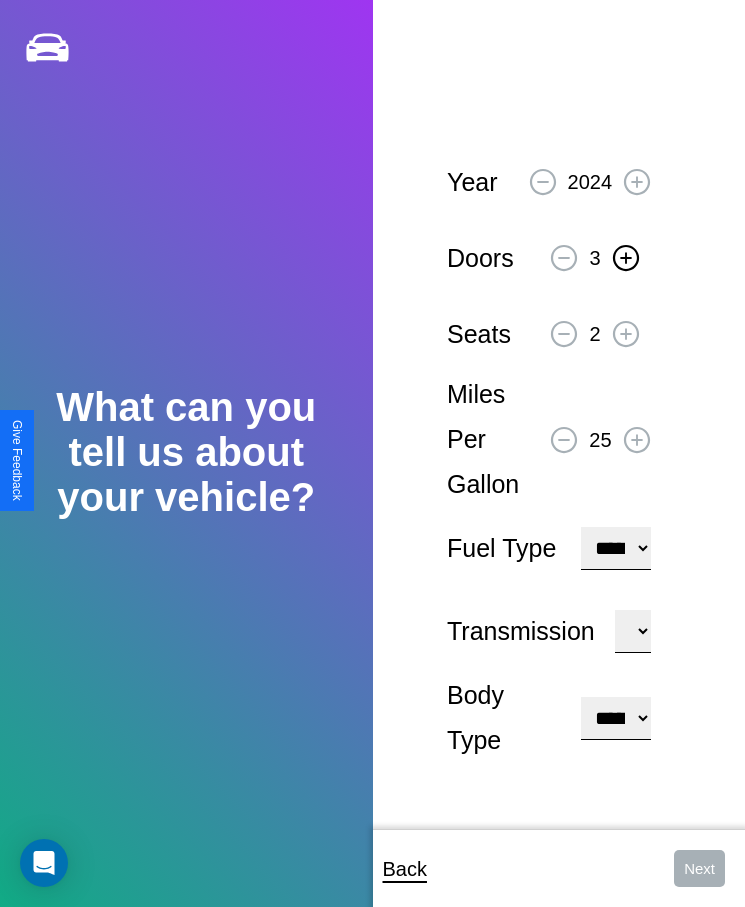 click 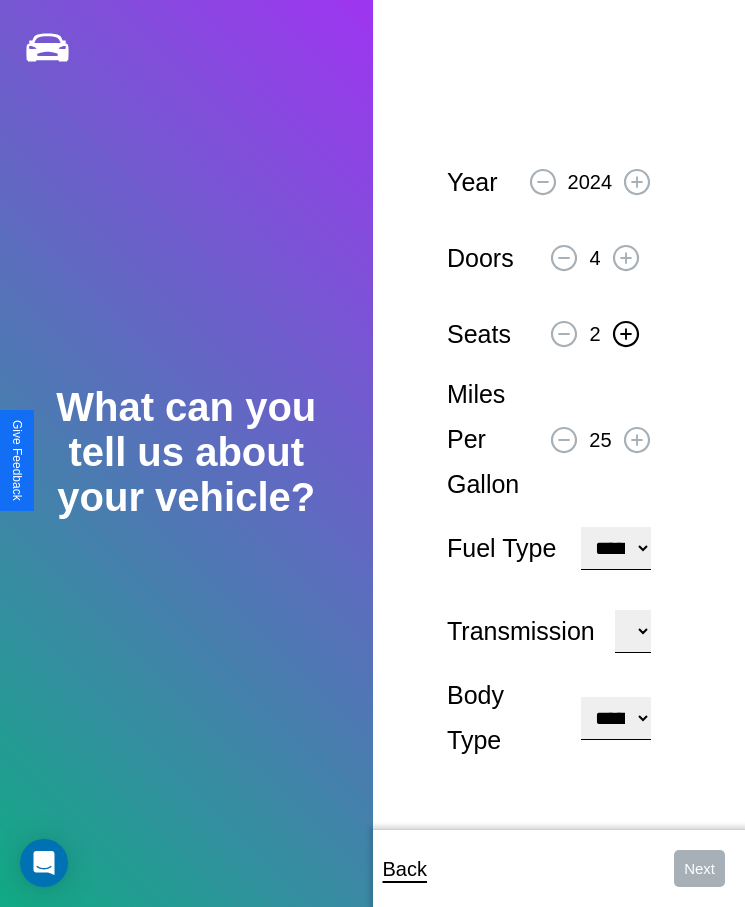 click 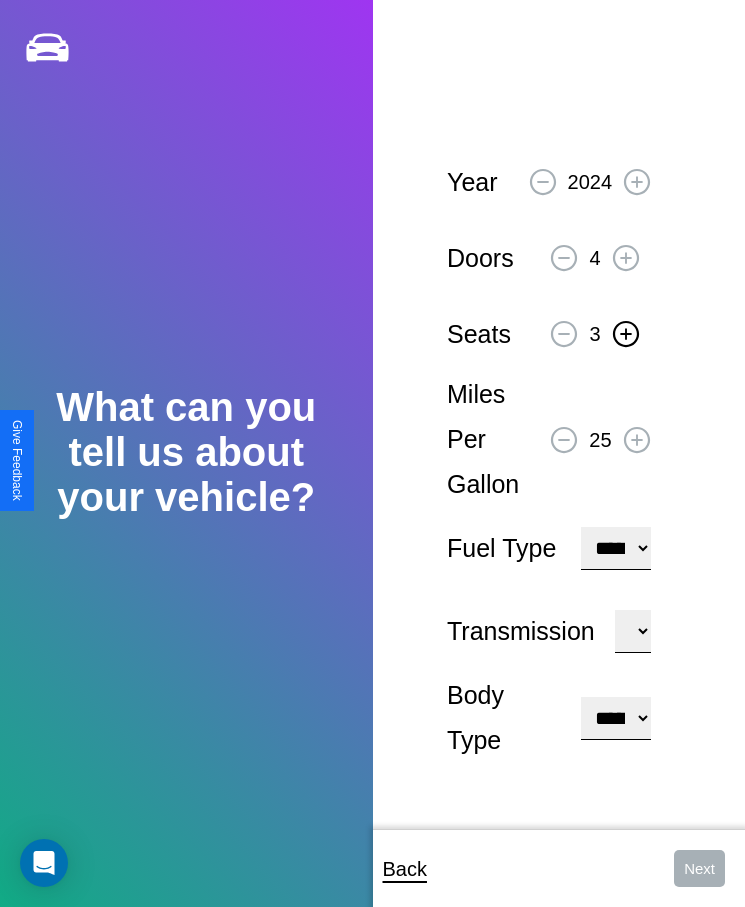 click 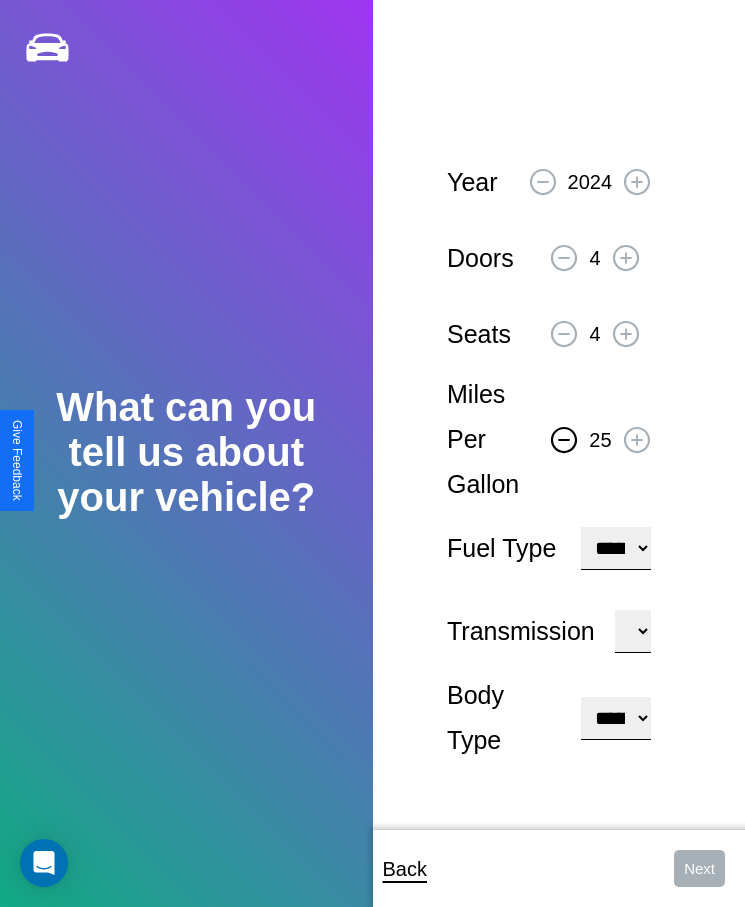 click 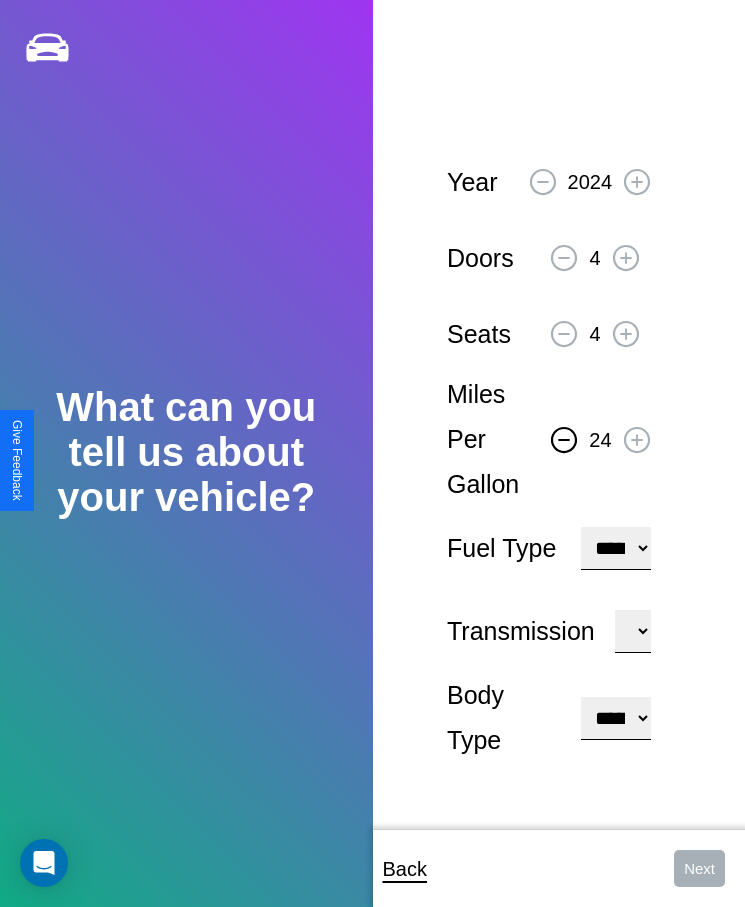 click 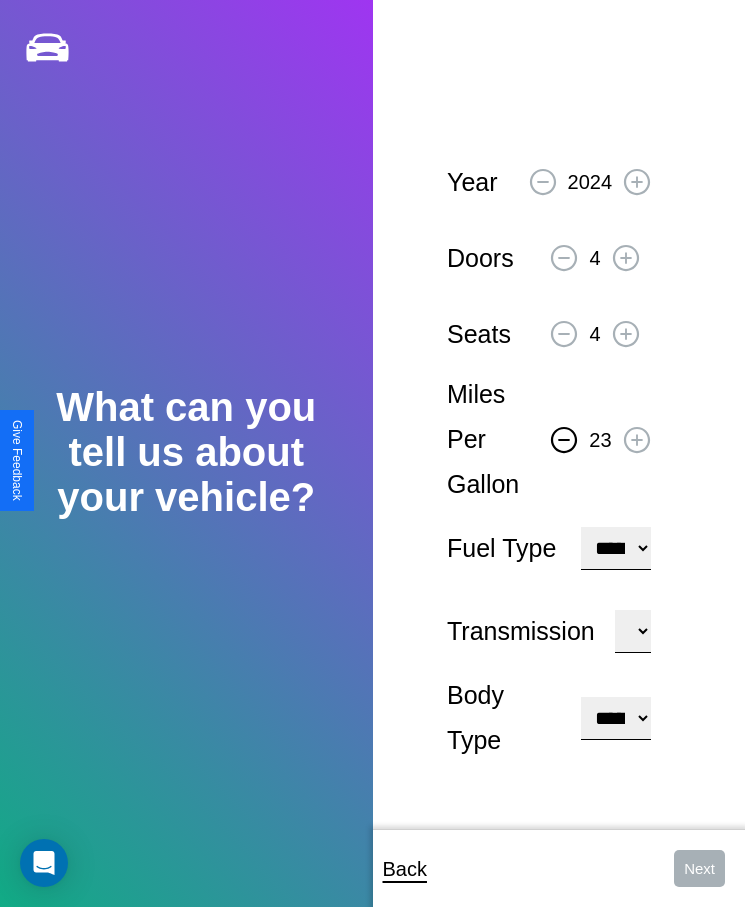 click 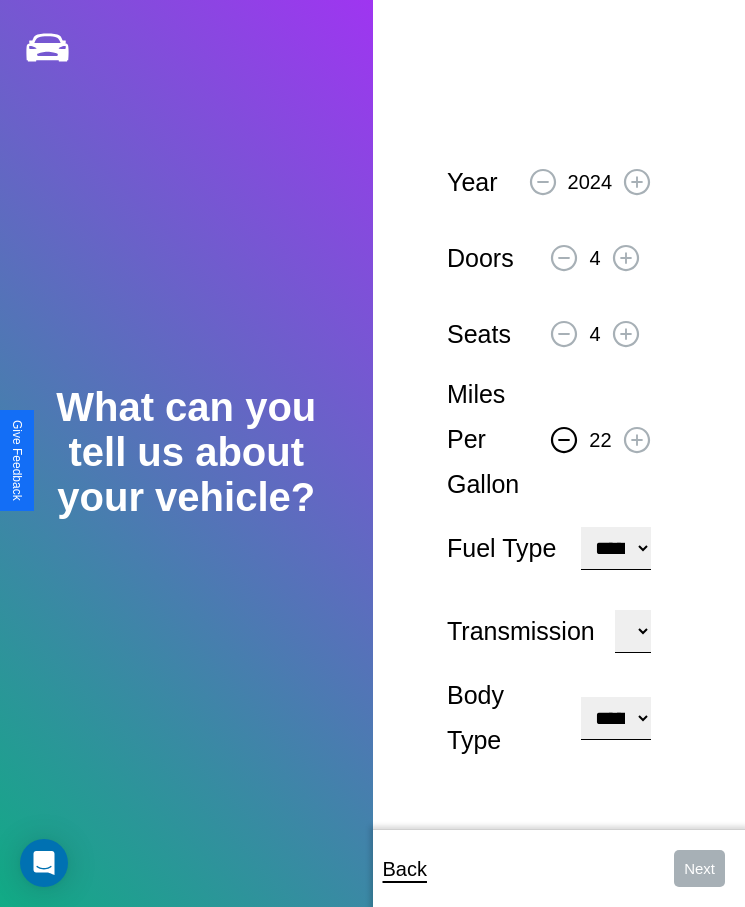 click 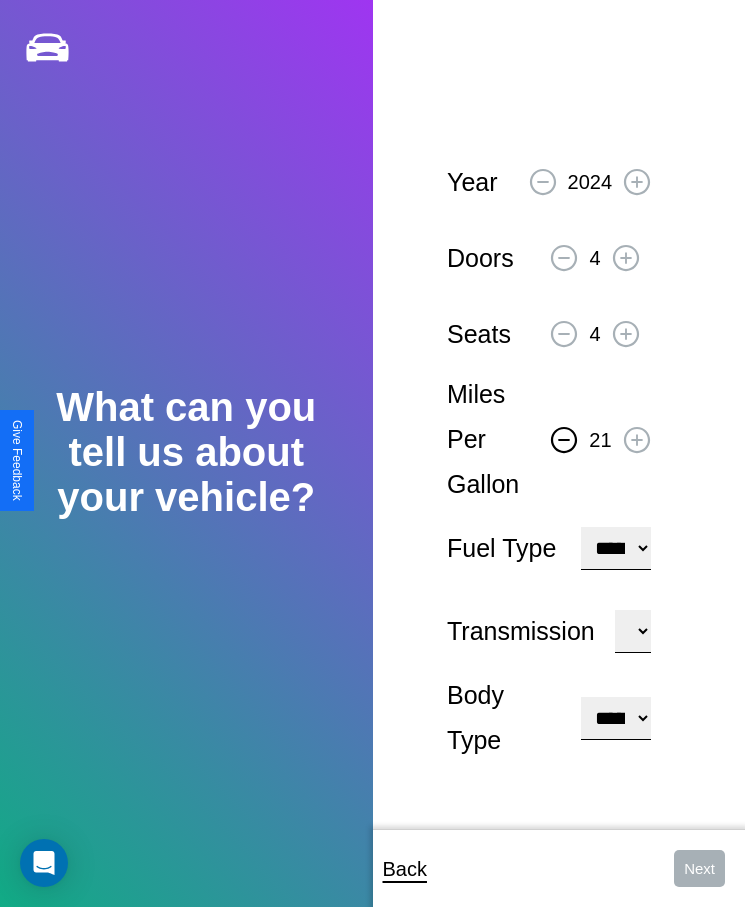 click on "**********" at bounding box center (615, 548) 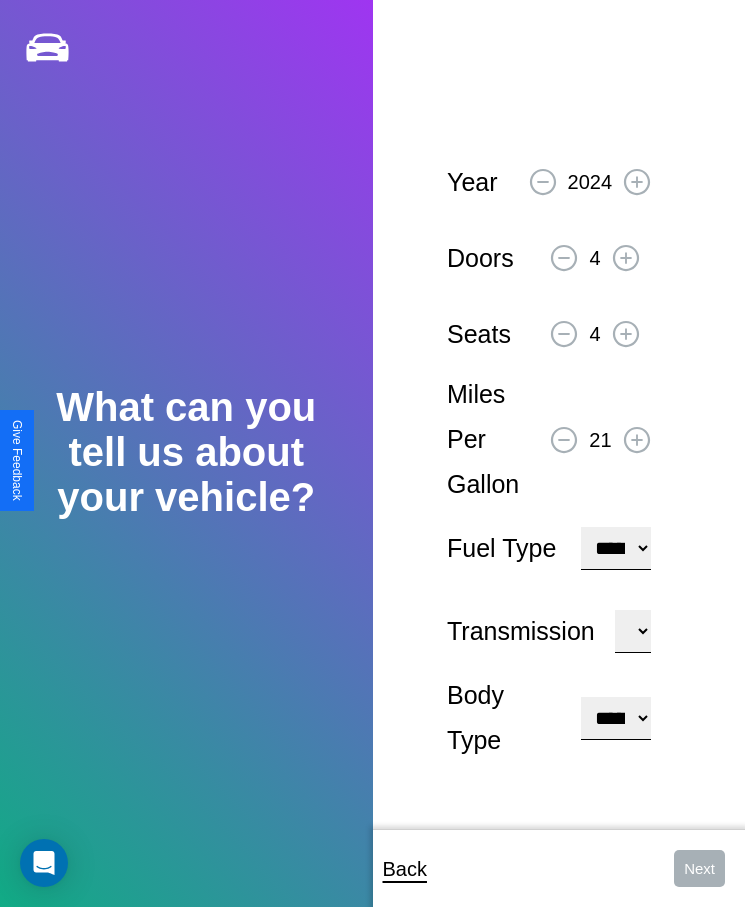 select on "***" 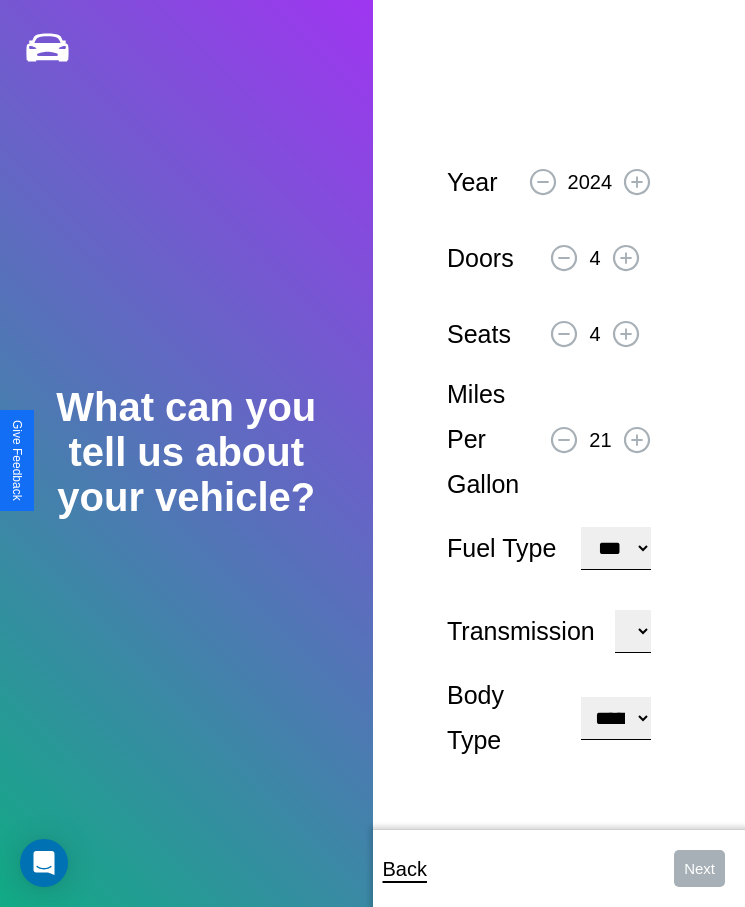 click on "****** ********* ******" at bounding box center [633, 631] 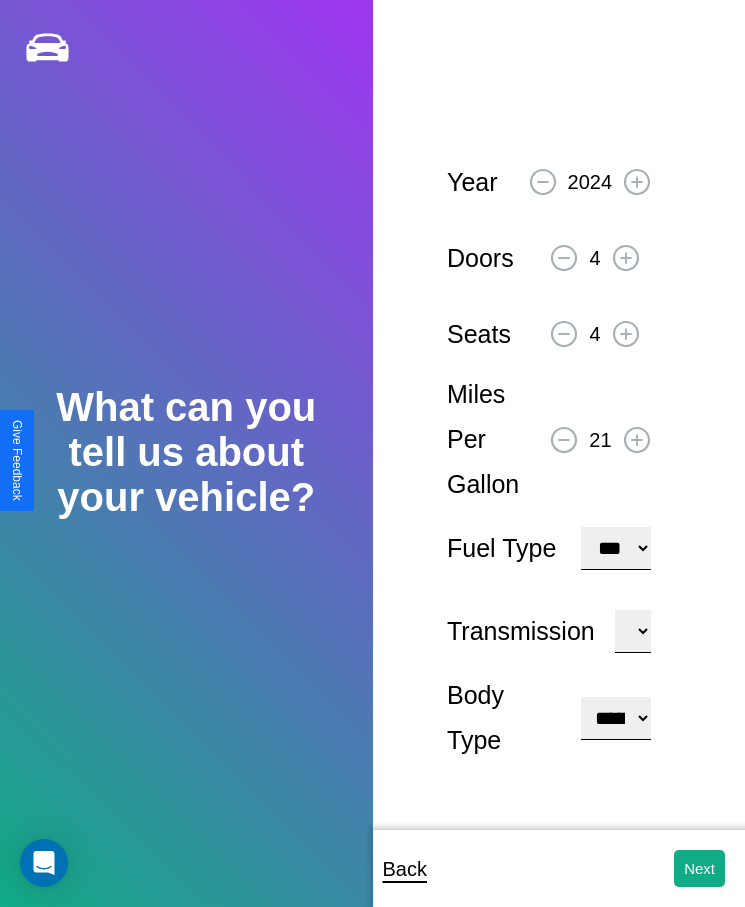 click on "**********" at bounding box center (615, 718) 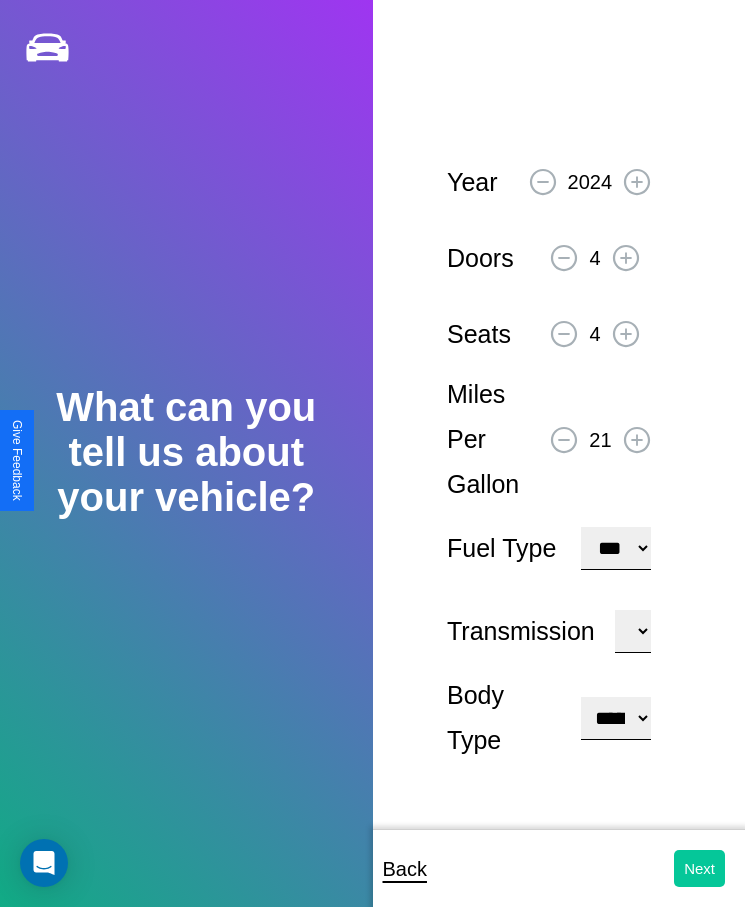 click on "Next" at bounding box center (699, 868) 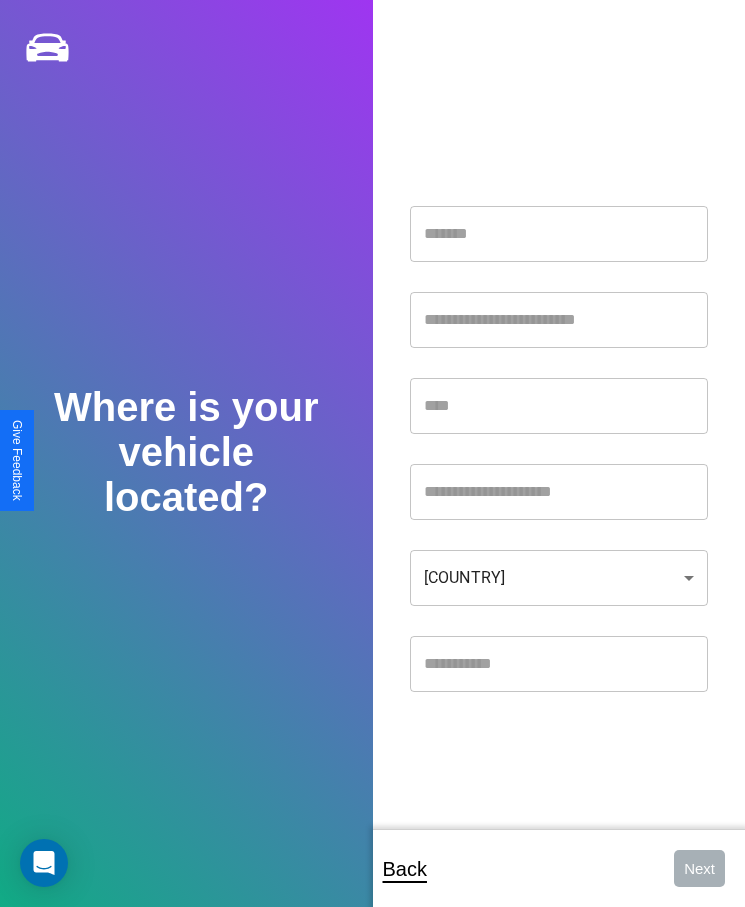 click at bounding box center [559, 234] 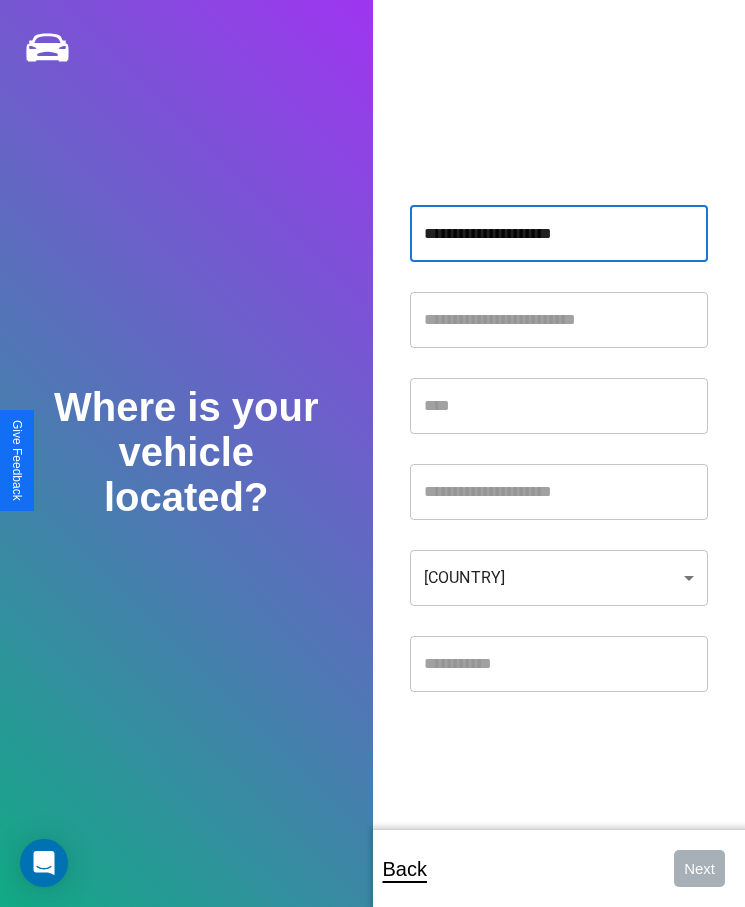 type on "**********" 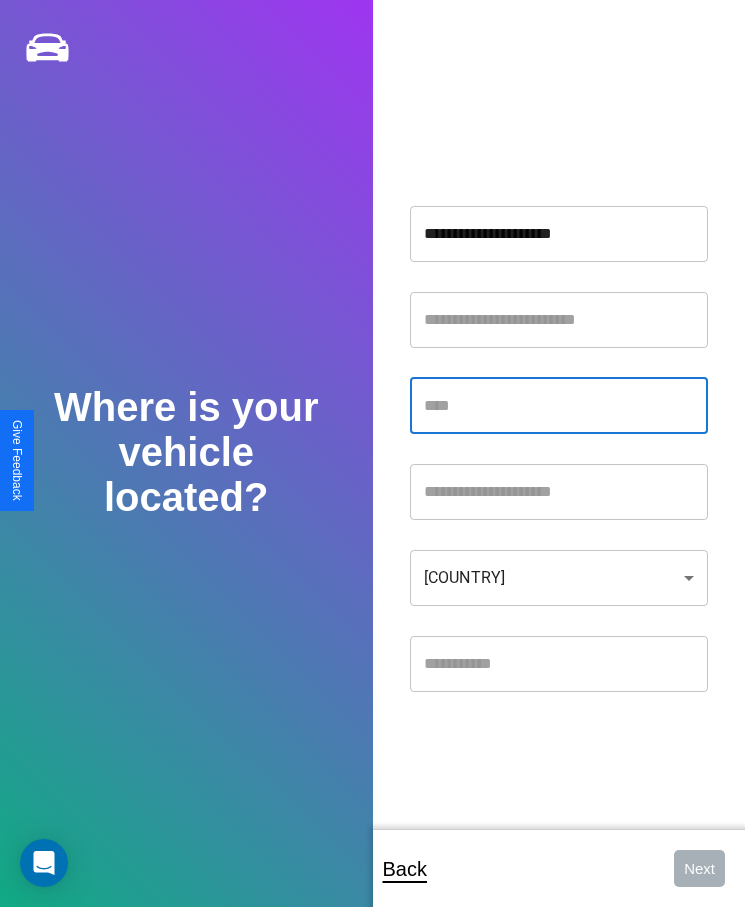 click at bounding box center [559, 406] 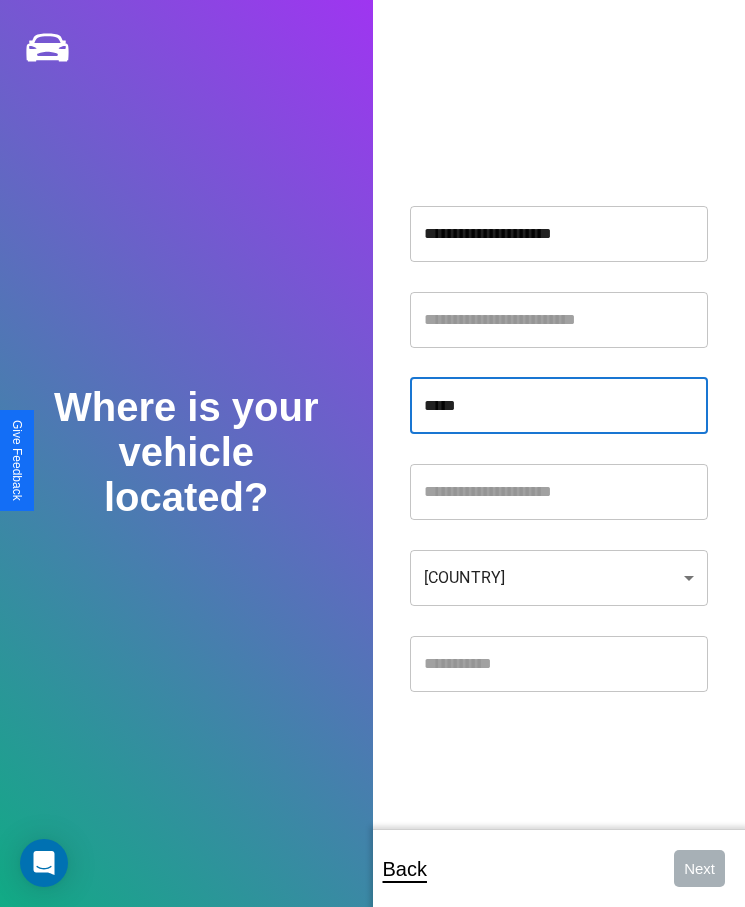 type on "*****" 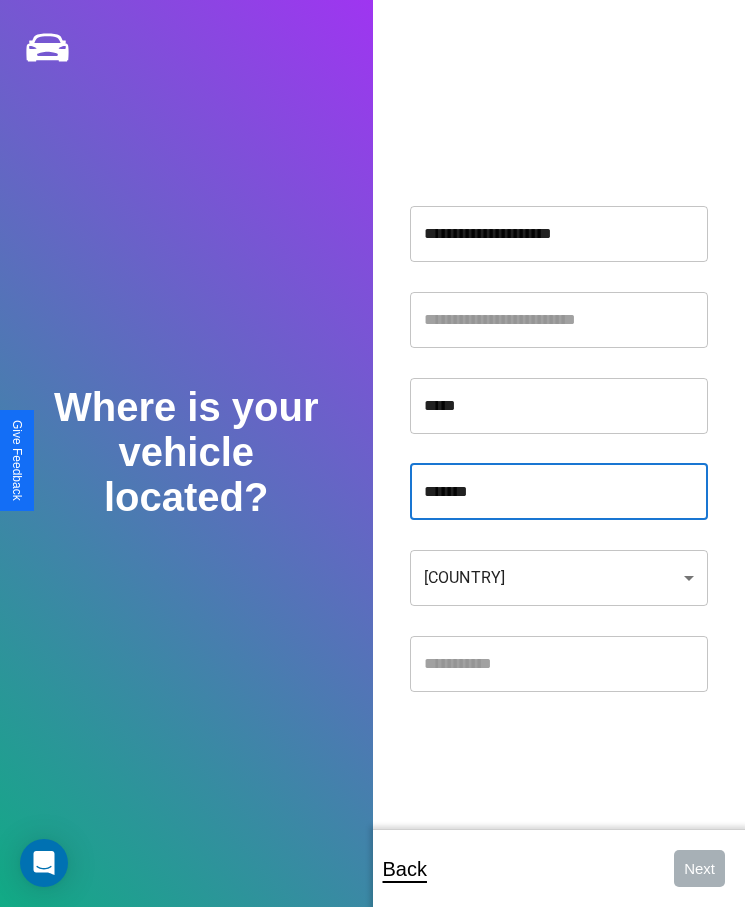 type on "*******" 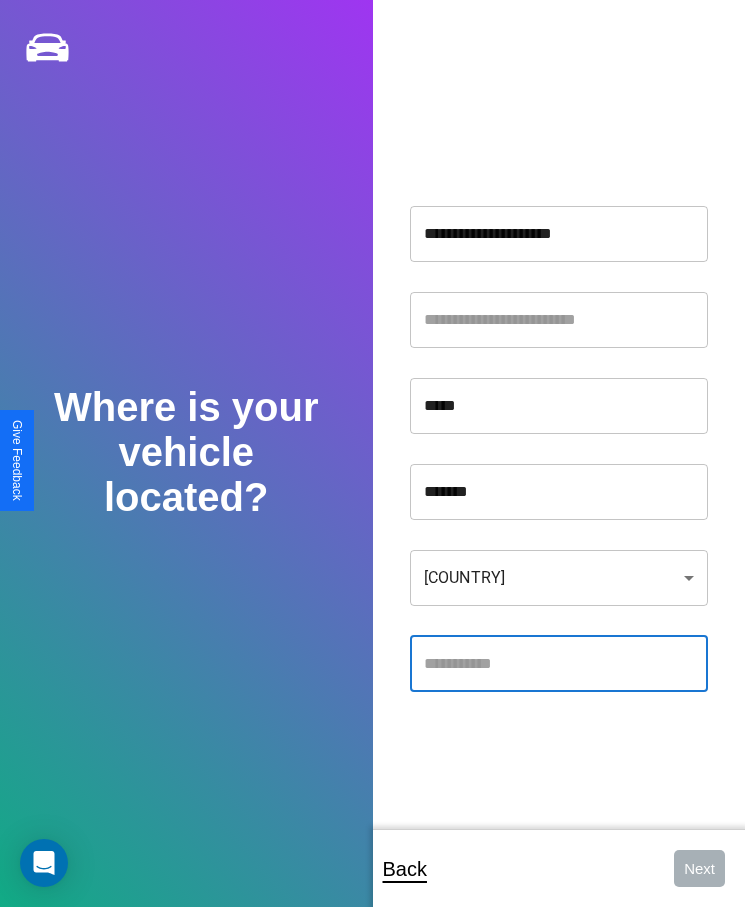 click at bounding box center (559, 664) 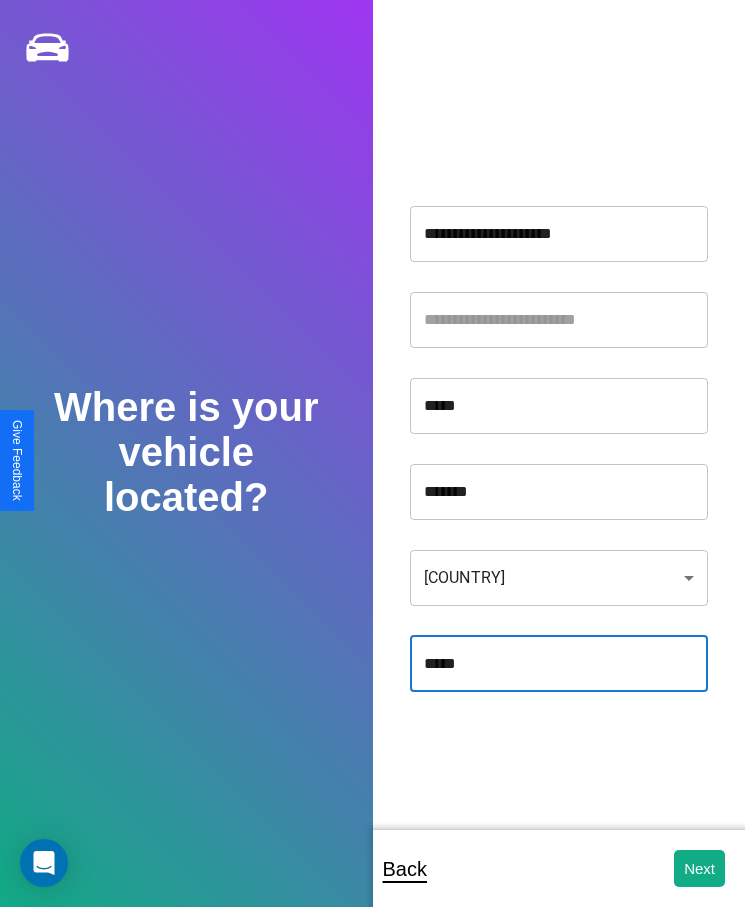 type on "*****" 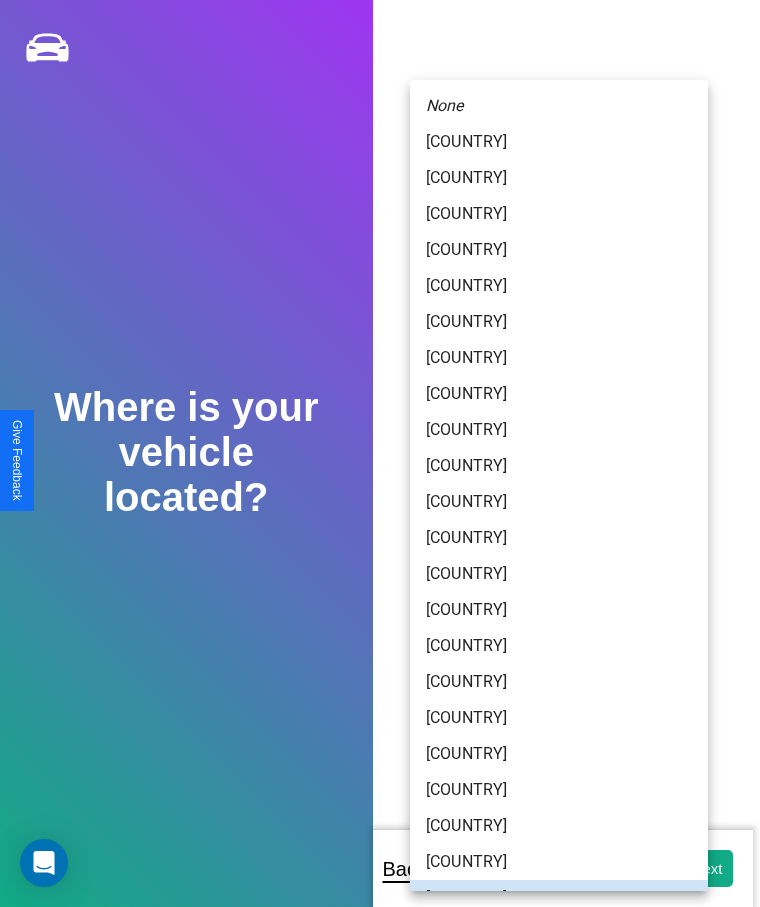 scroll, scrollTop: 25, scrollLeft: 0, axis: vertical 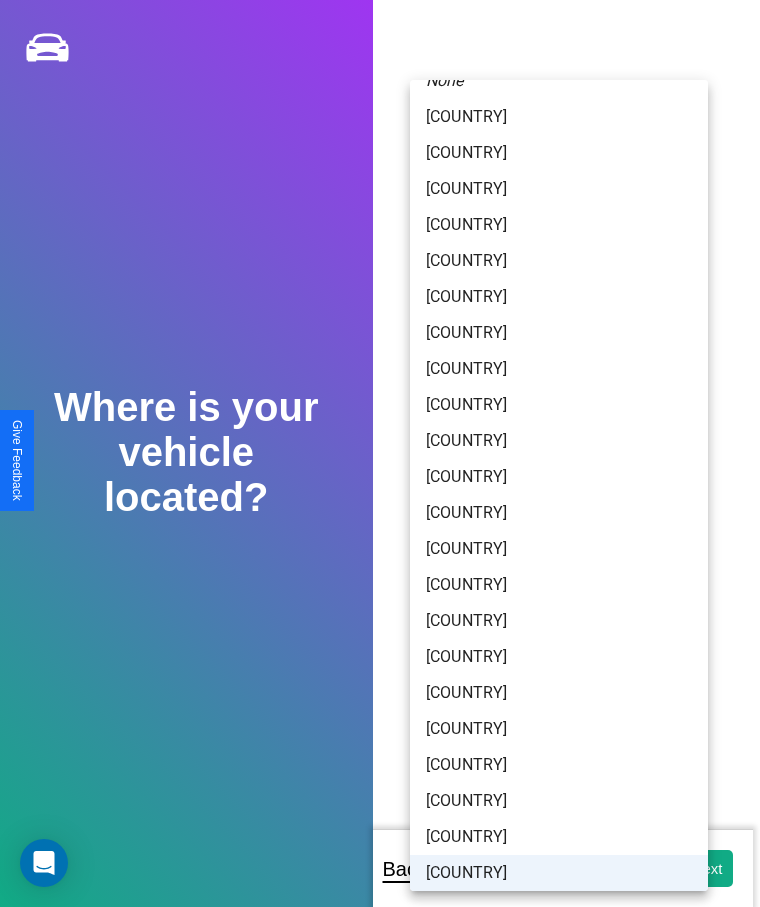 click on "[COUNTRY]" at bounding box center (559, 873) 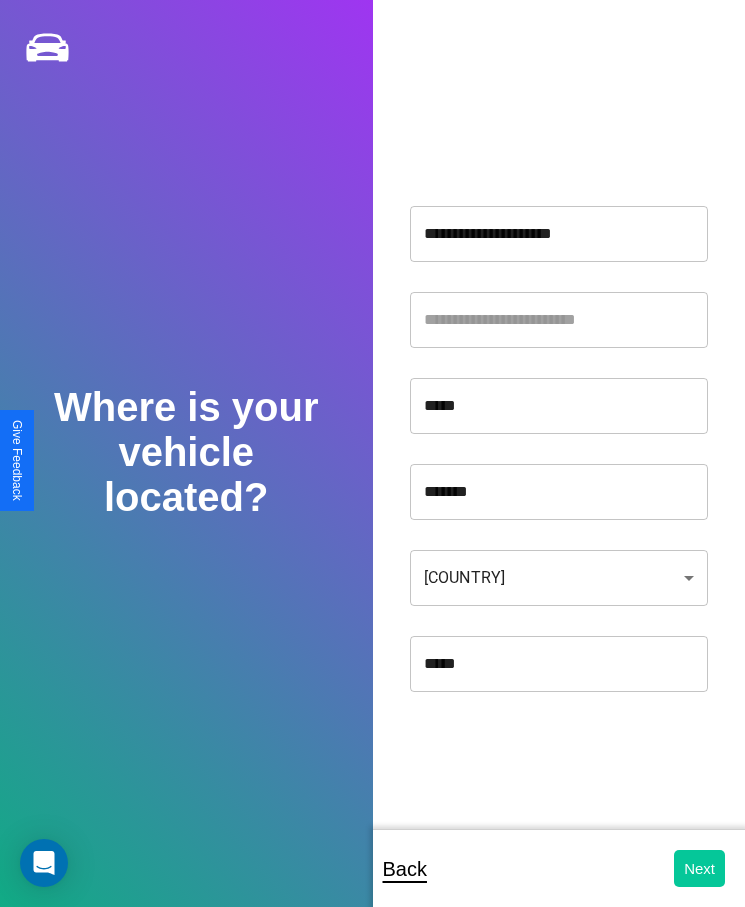click on "Next" at bounding box center [699, 868] 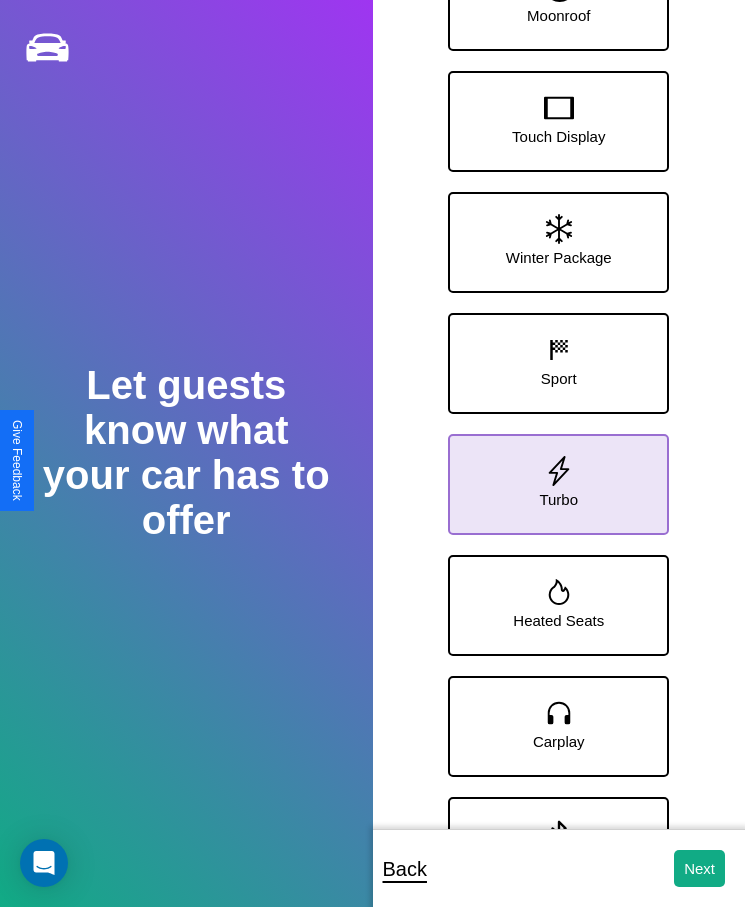 click 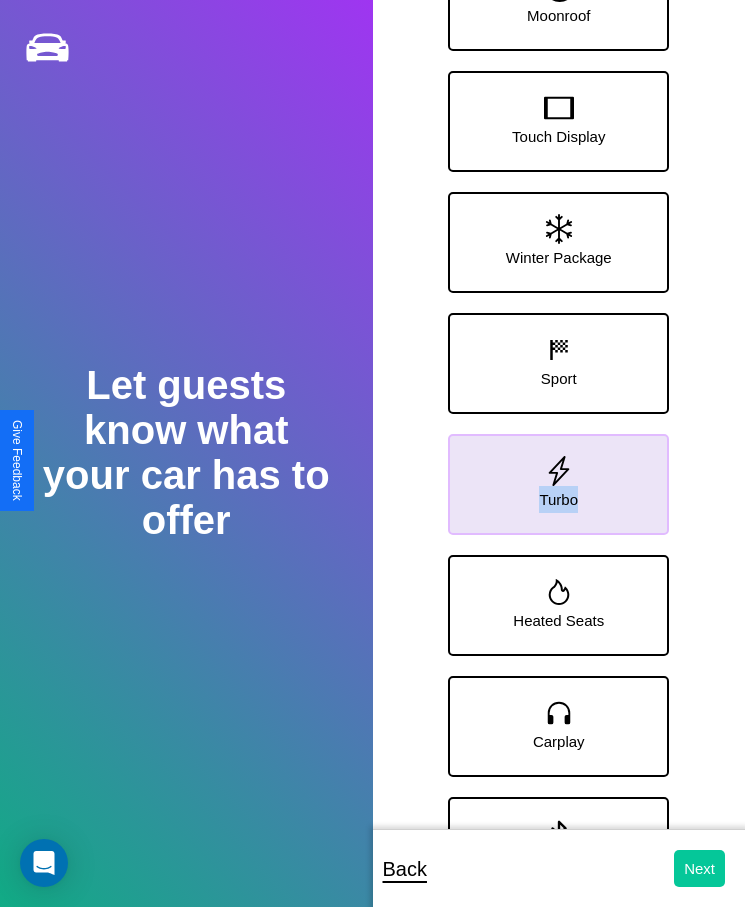 click on "Next" at bounding box center (699, 868) 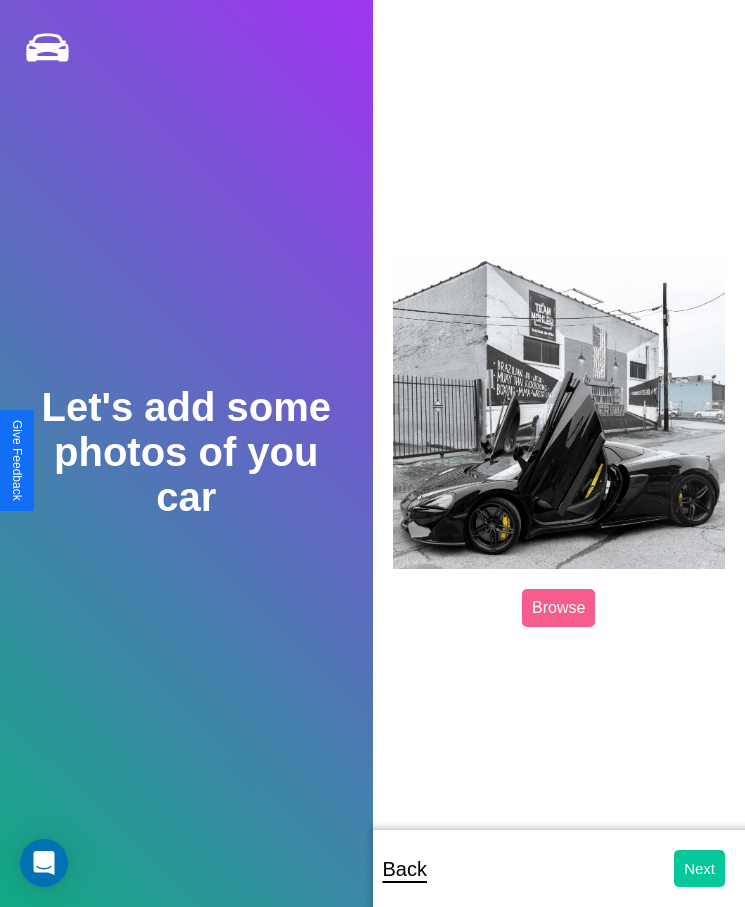 click on "Next" at bounding box center (699, 868) 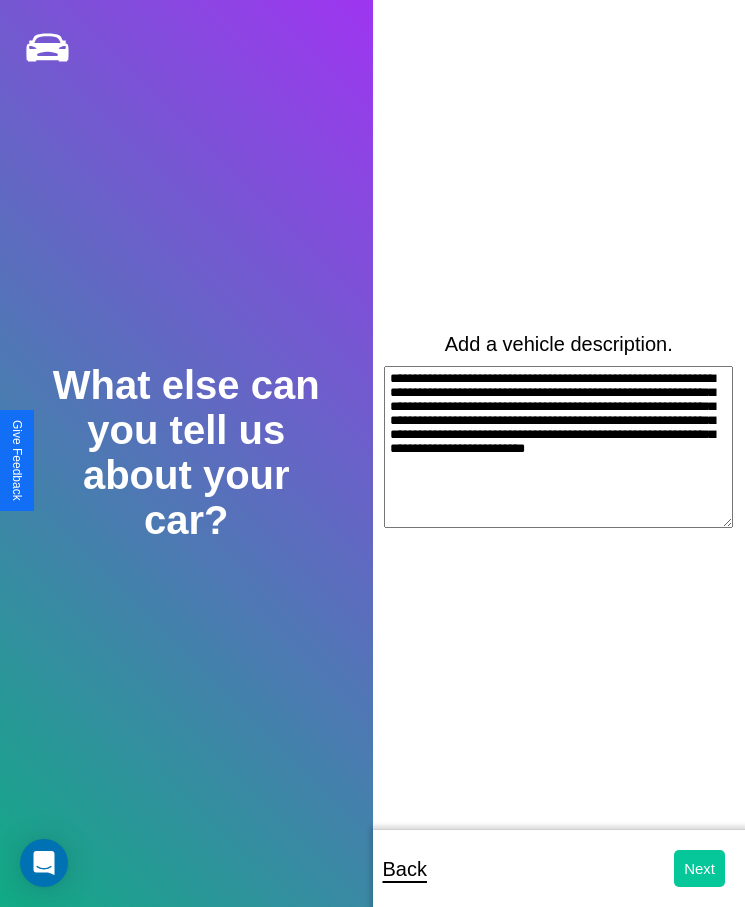 type on "**********" 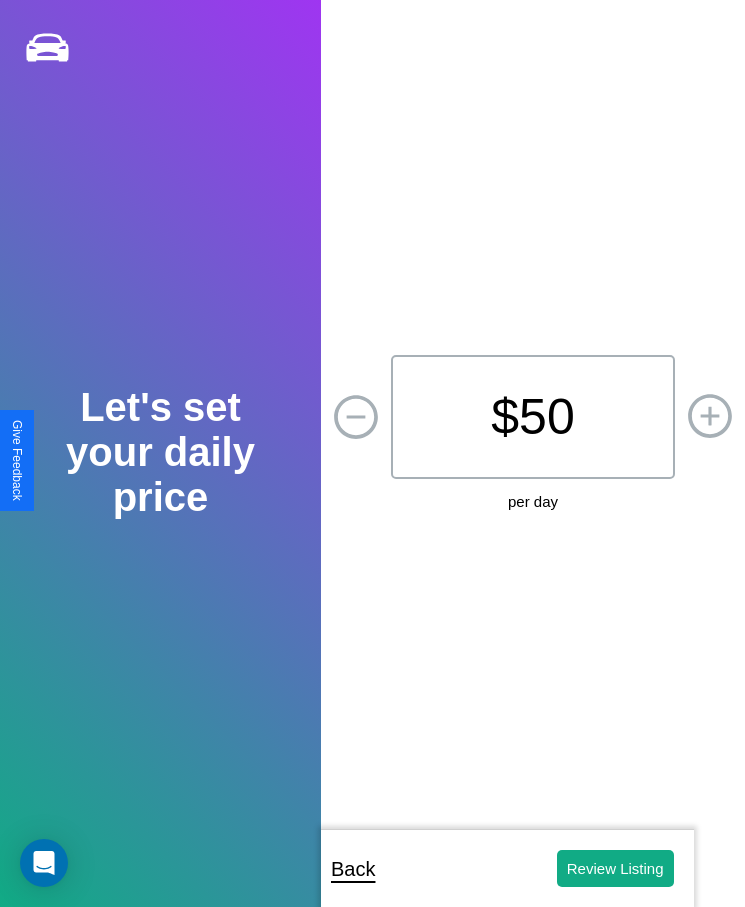 click on "$ 50" at bounding box center [533, 417] 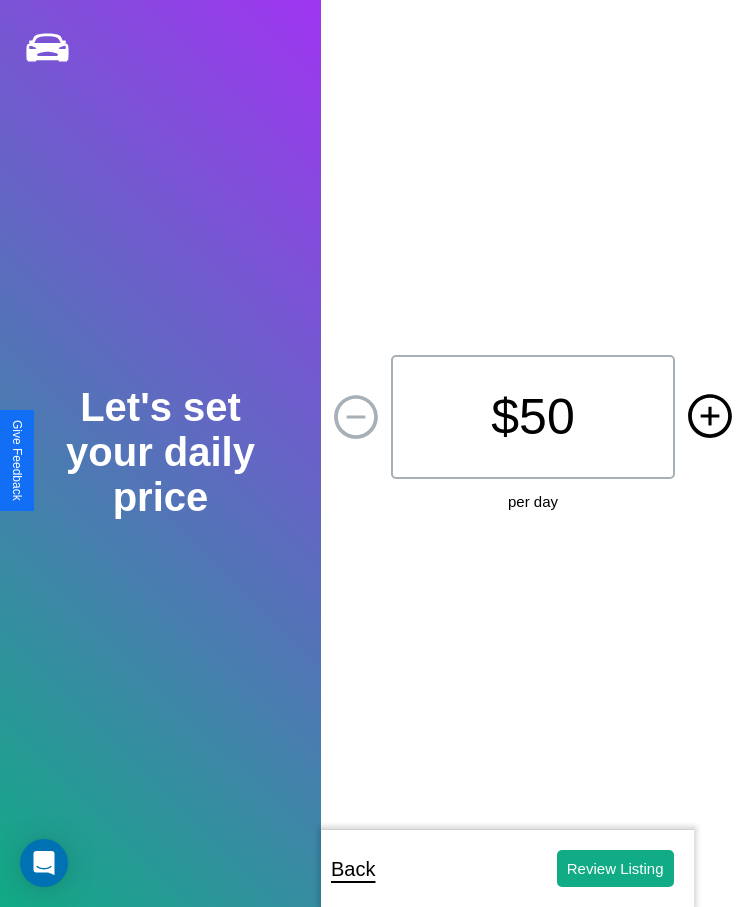 click 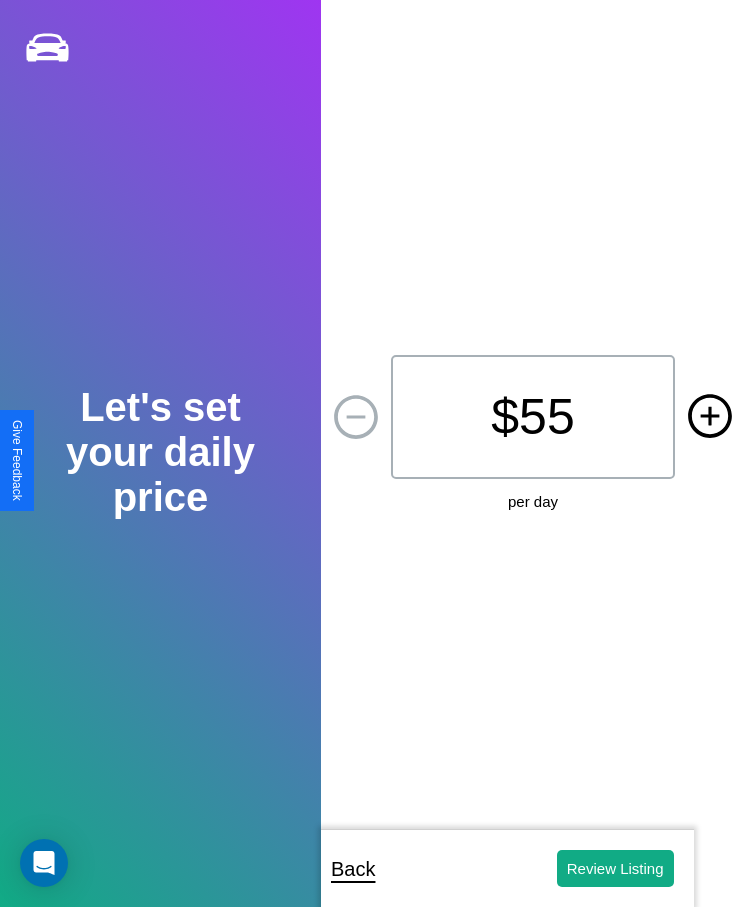 click 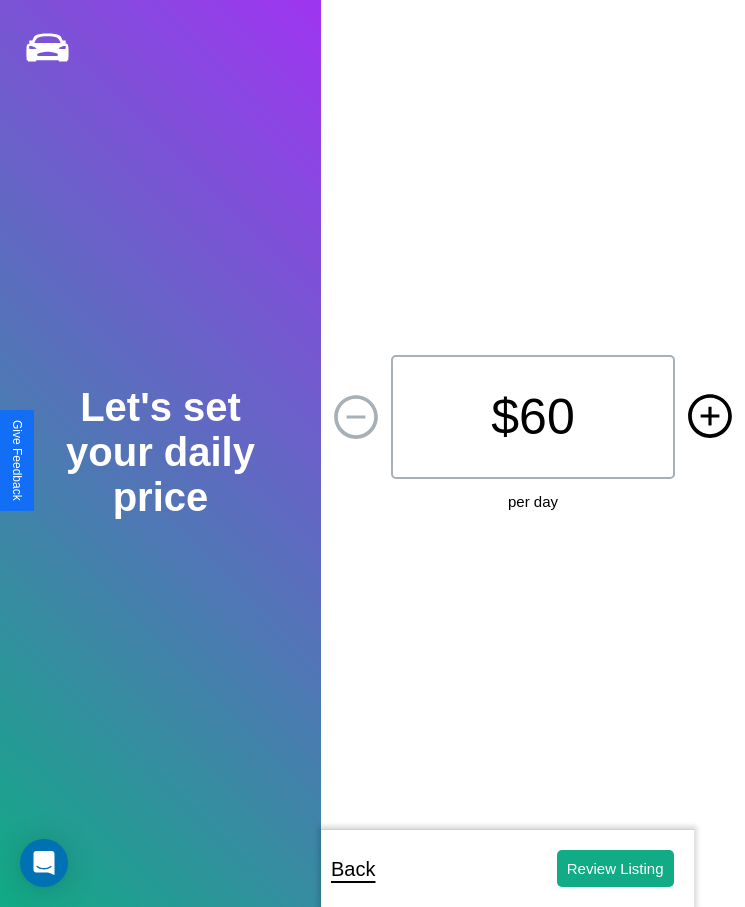 click 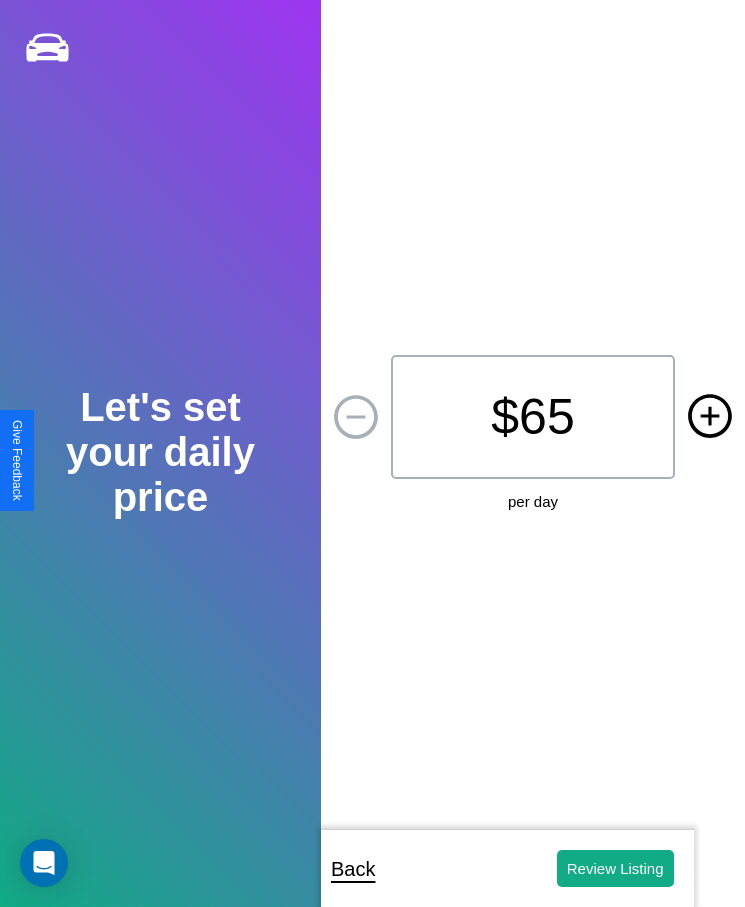 click 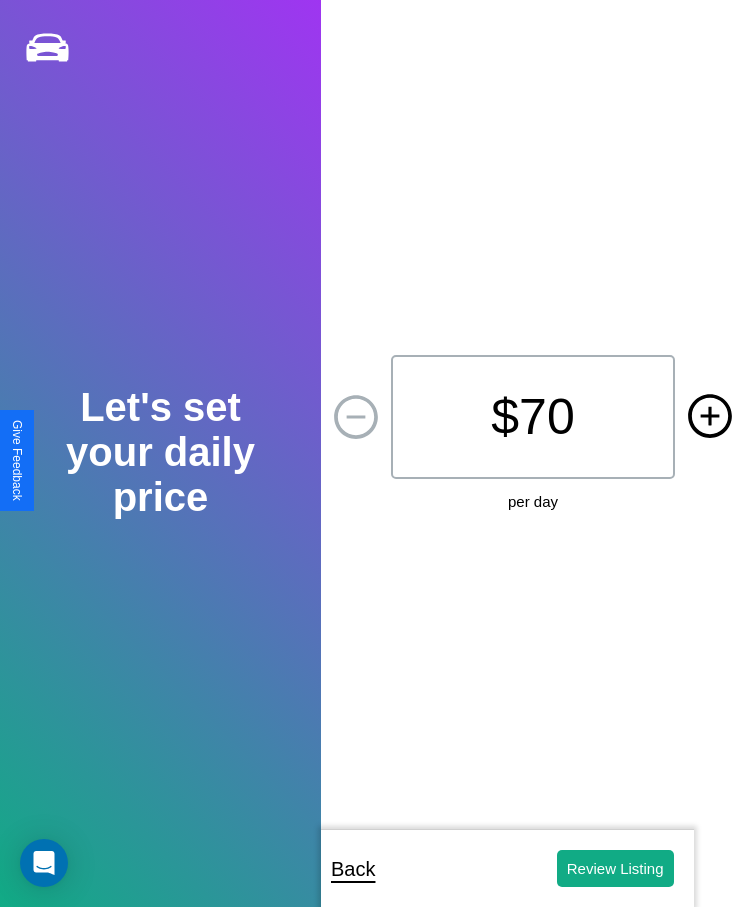 click 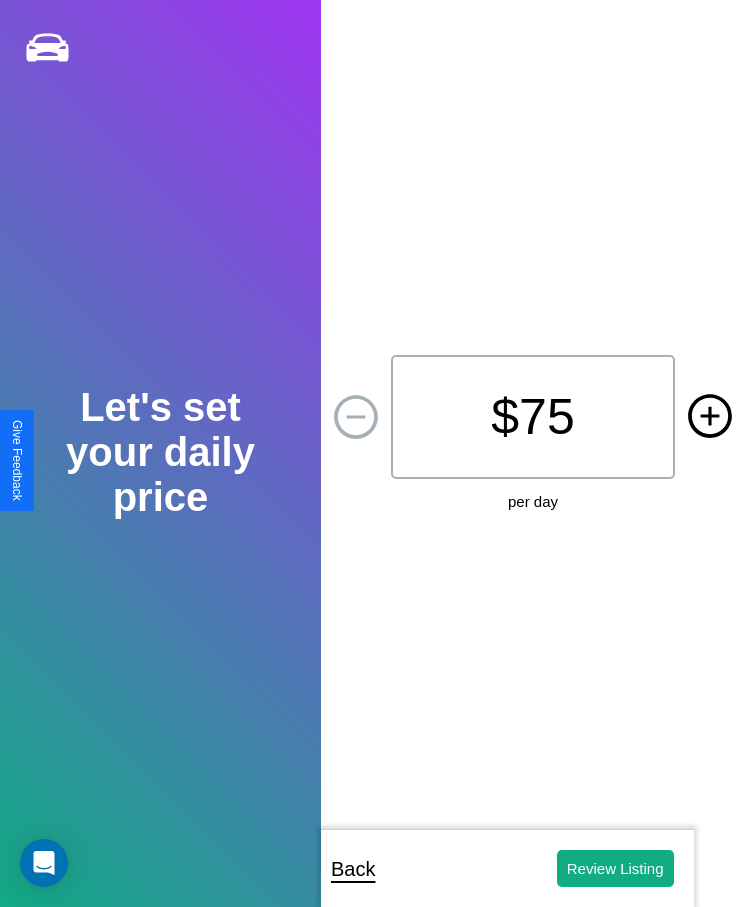 click 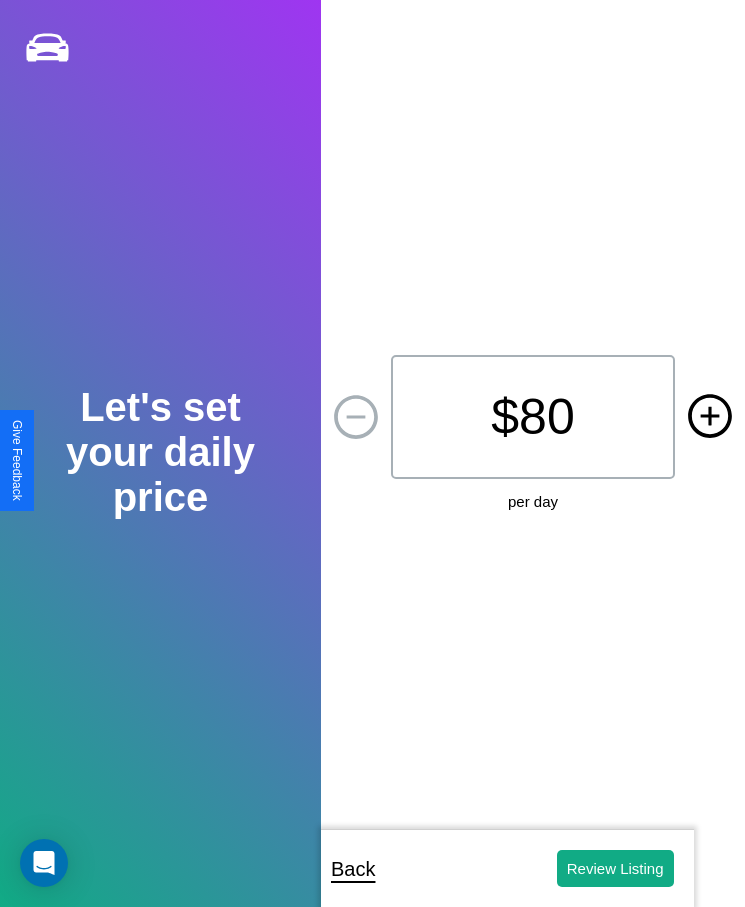 click 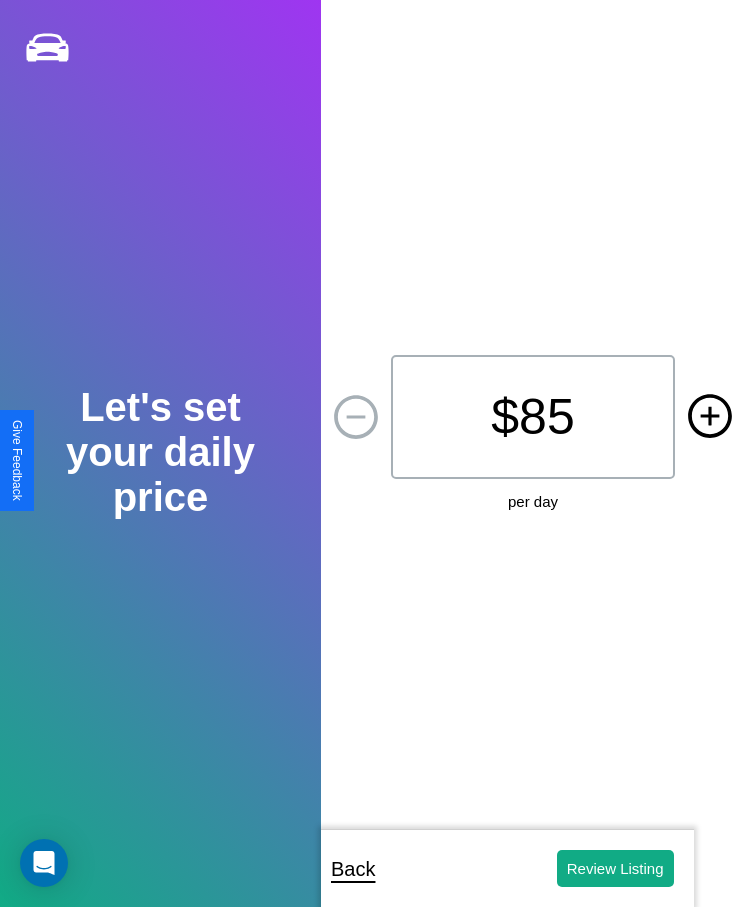 click 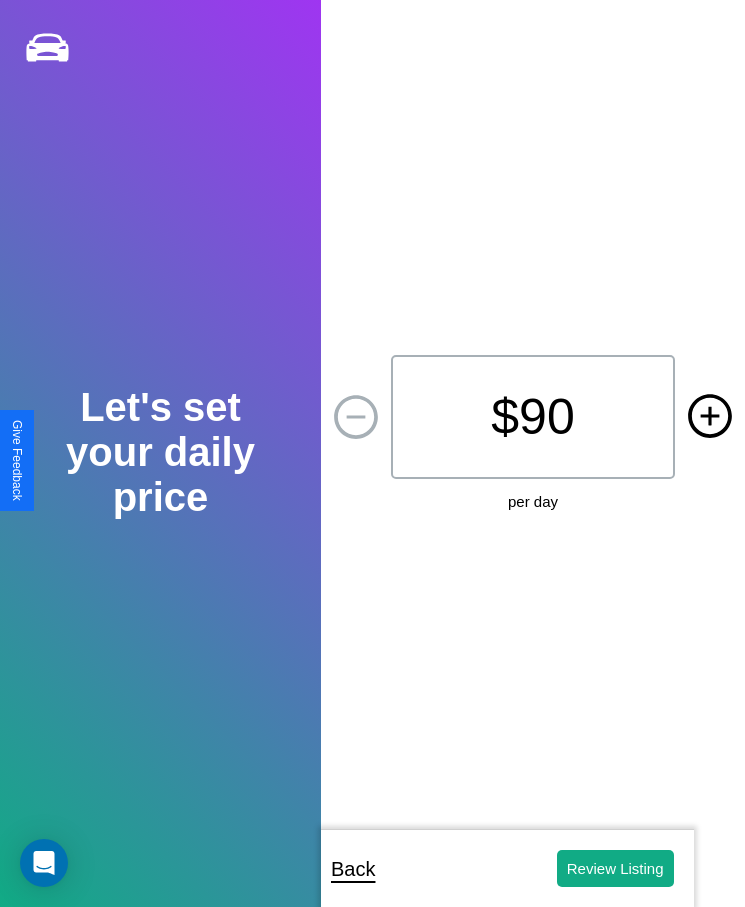 click 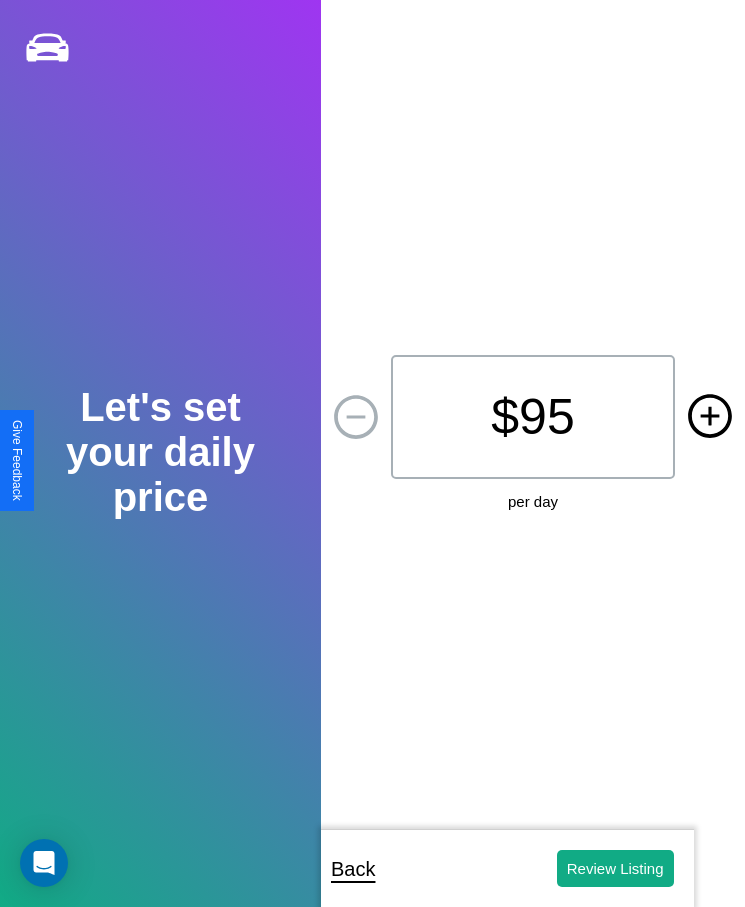 click 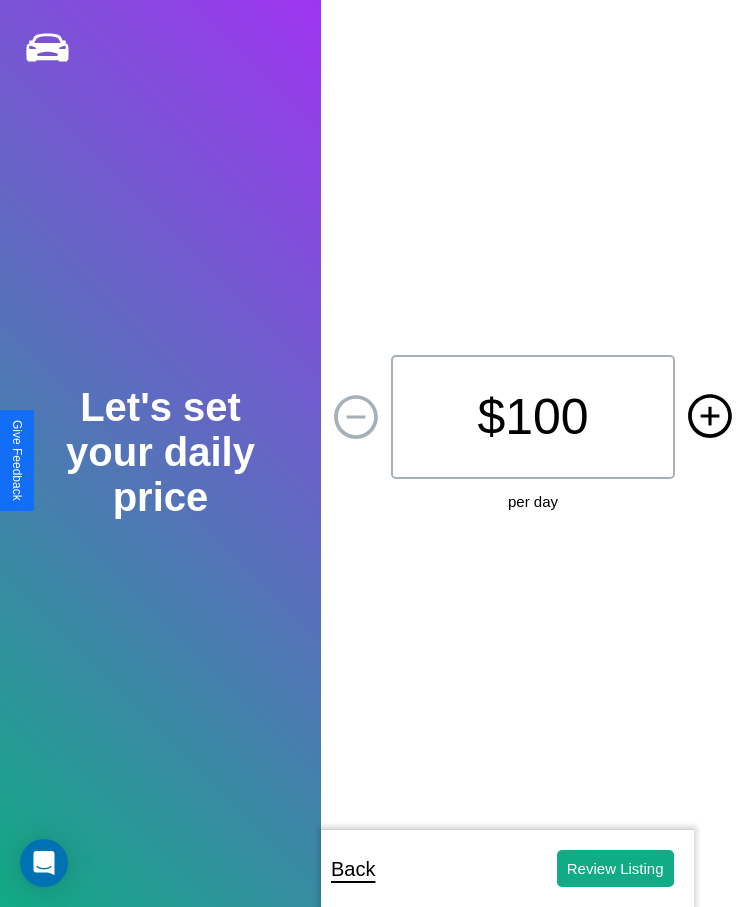 click 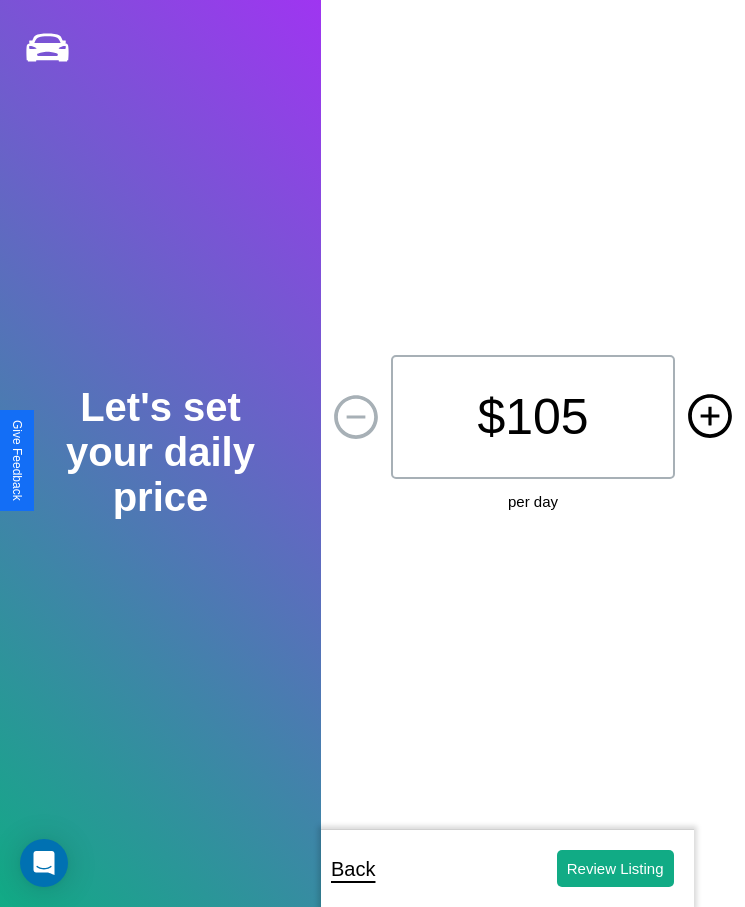 click 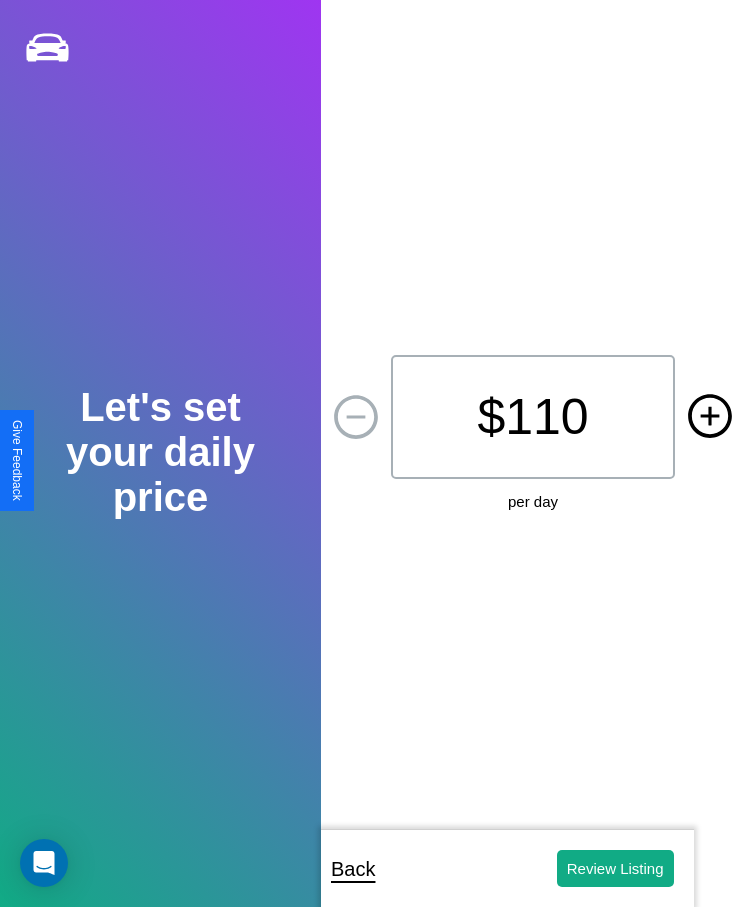 click 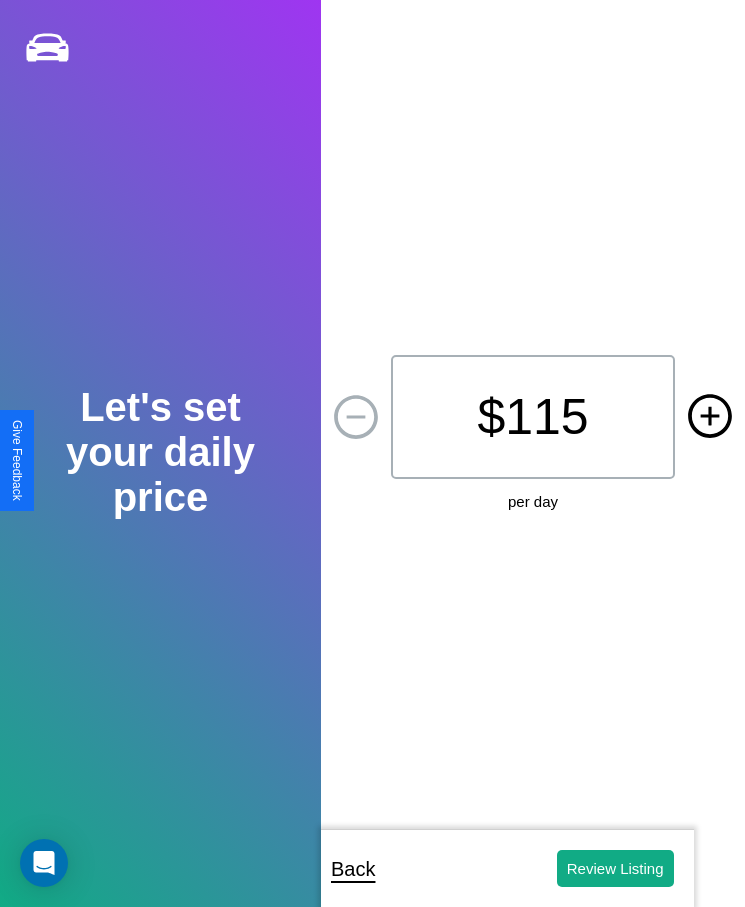 click 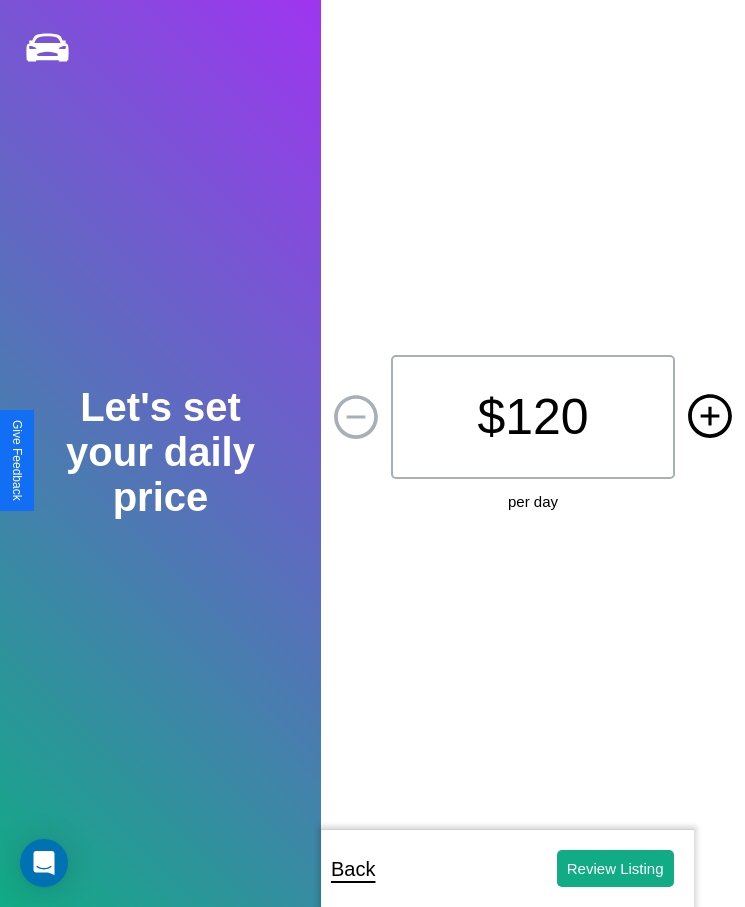 click 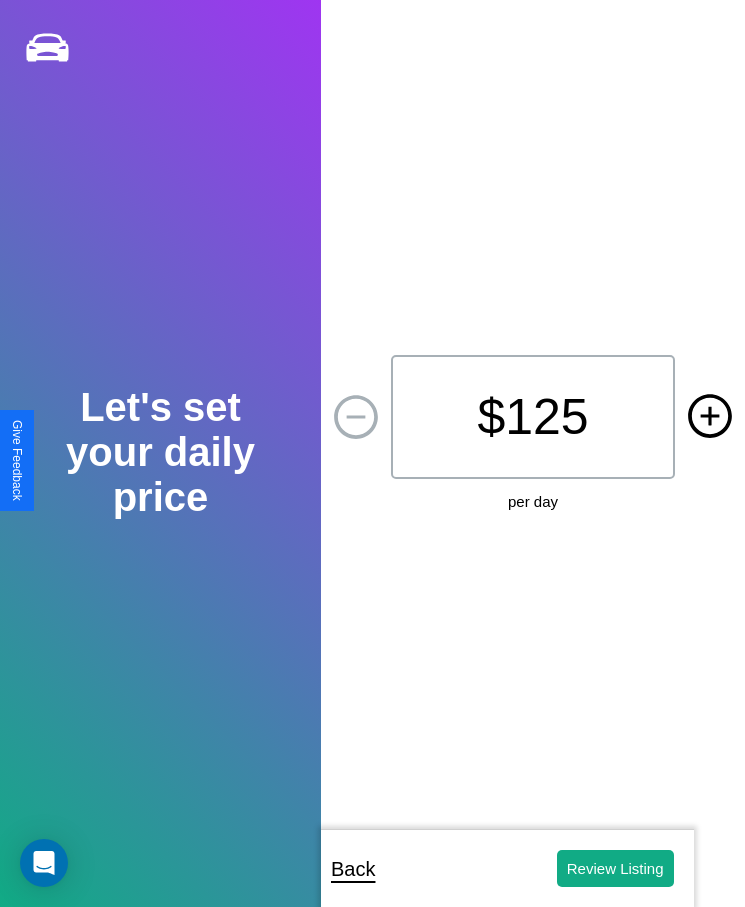 click 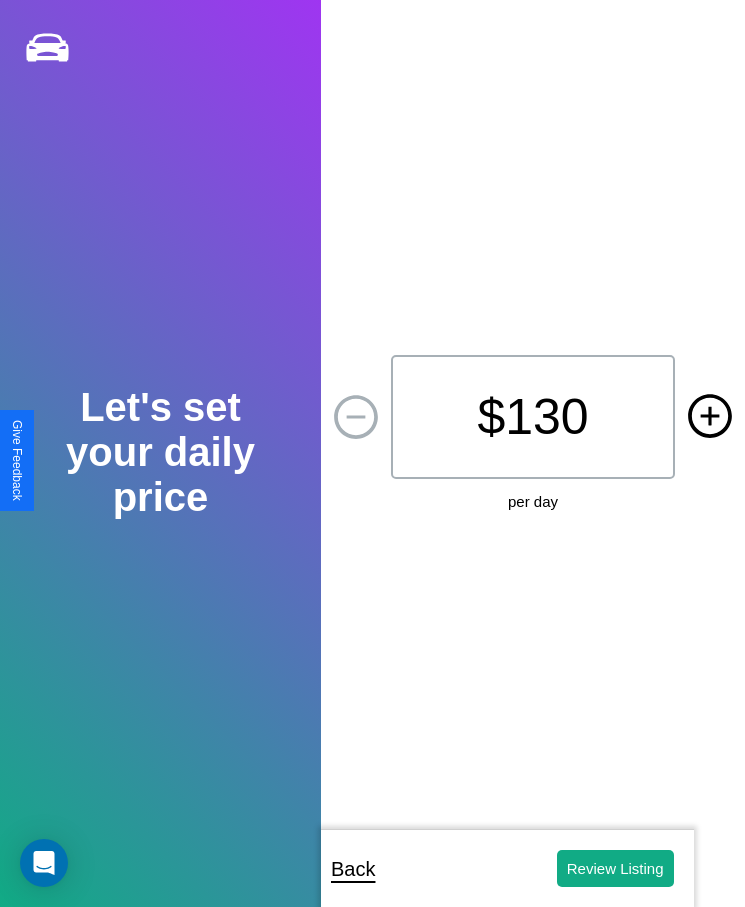 click 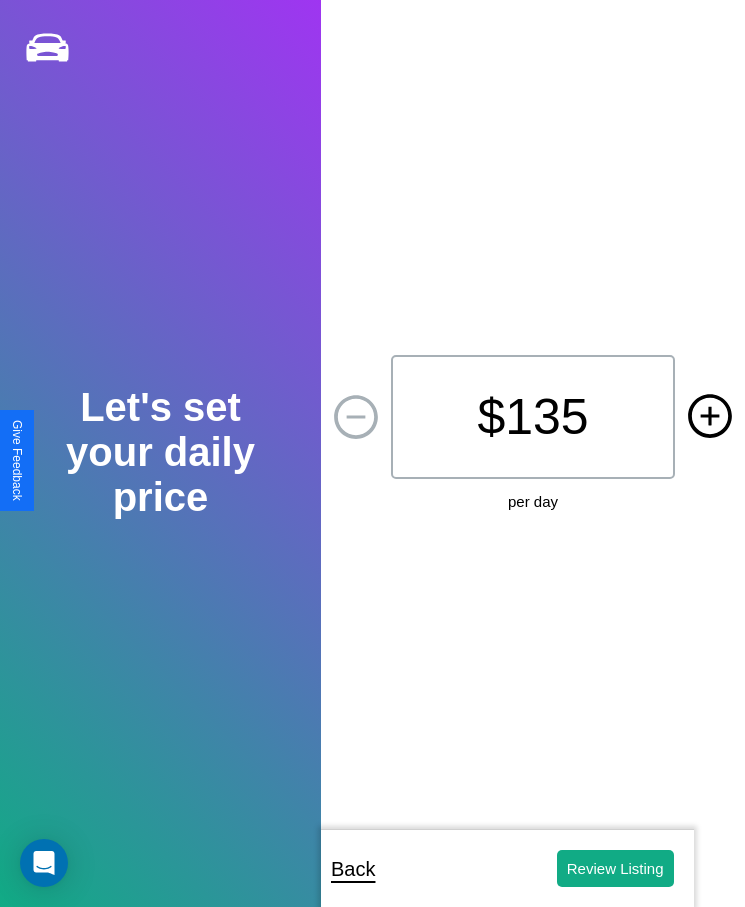 click 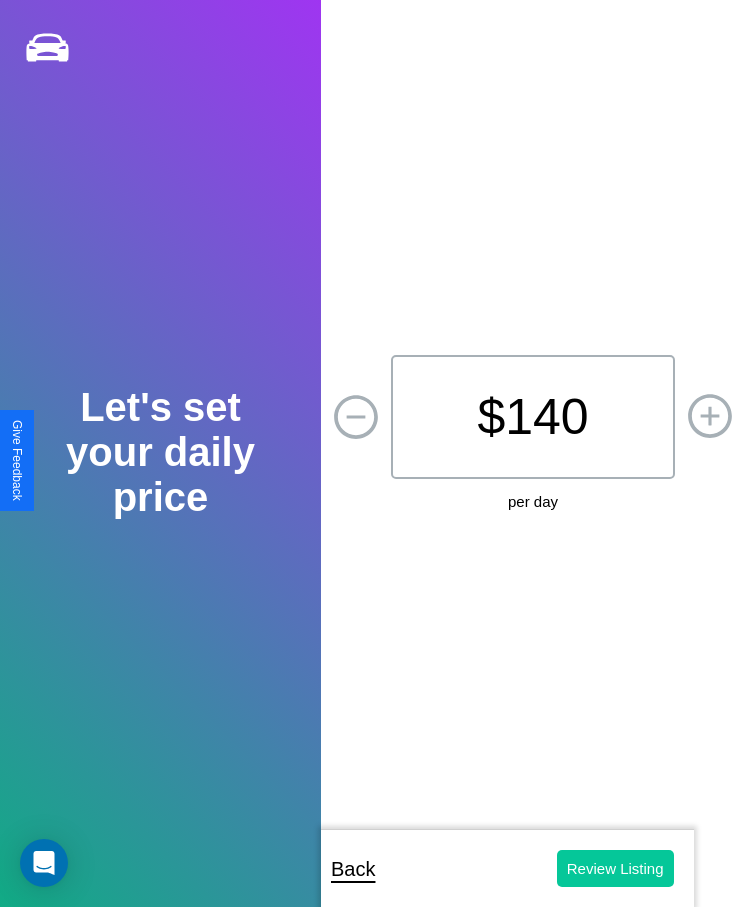 click on "Review Listing" at bounding box center [615, 868] 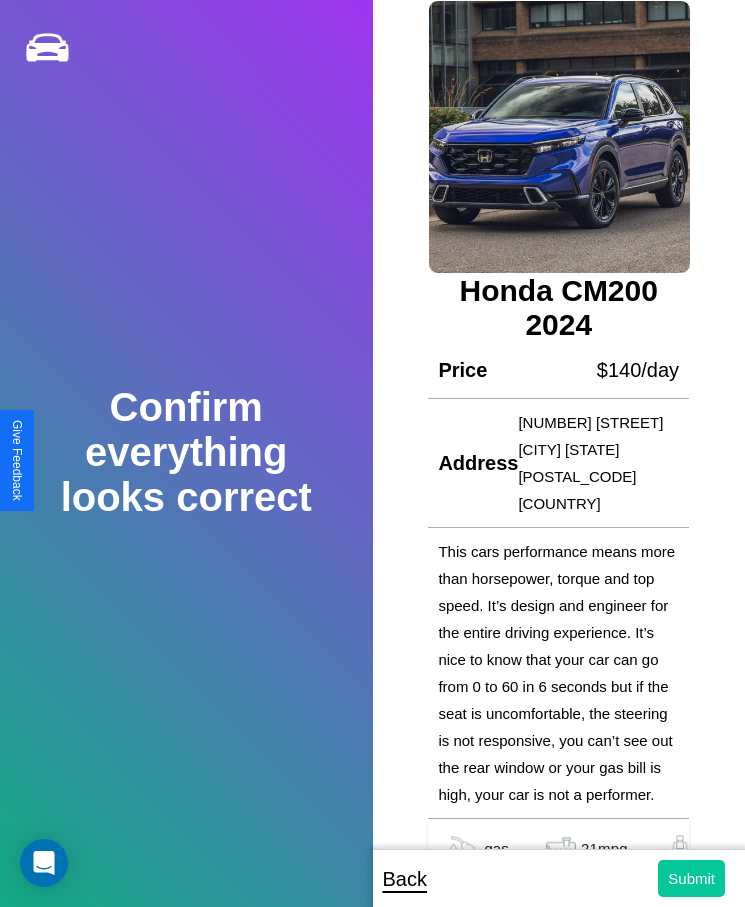 click on "Submit" at bounding box center (691, 878) 